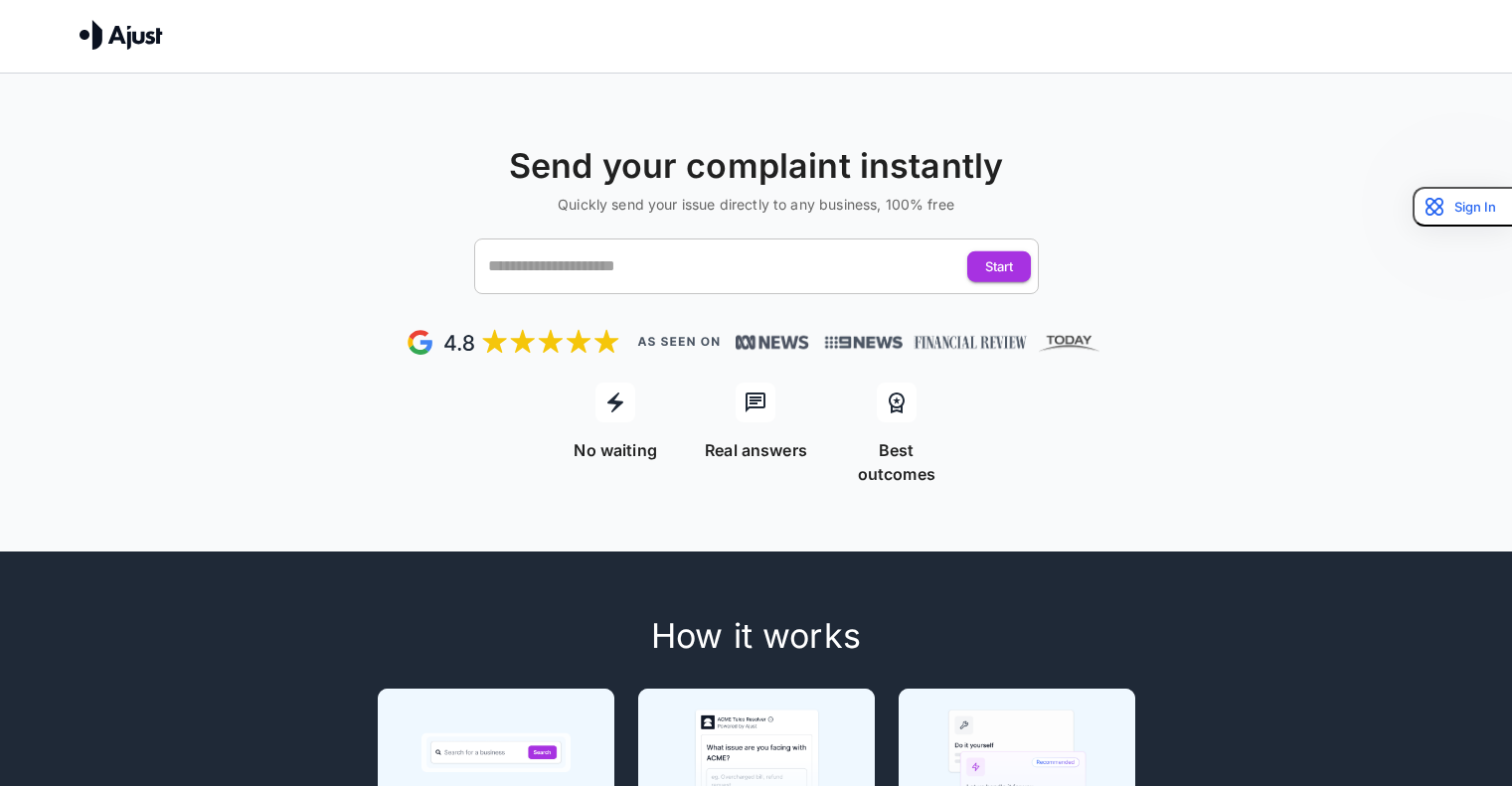 scroll, scrollTop: 0, scrollLeft: 0, axis: both 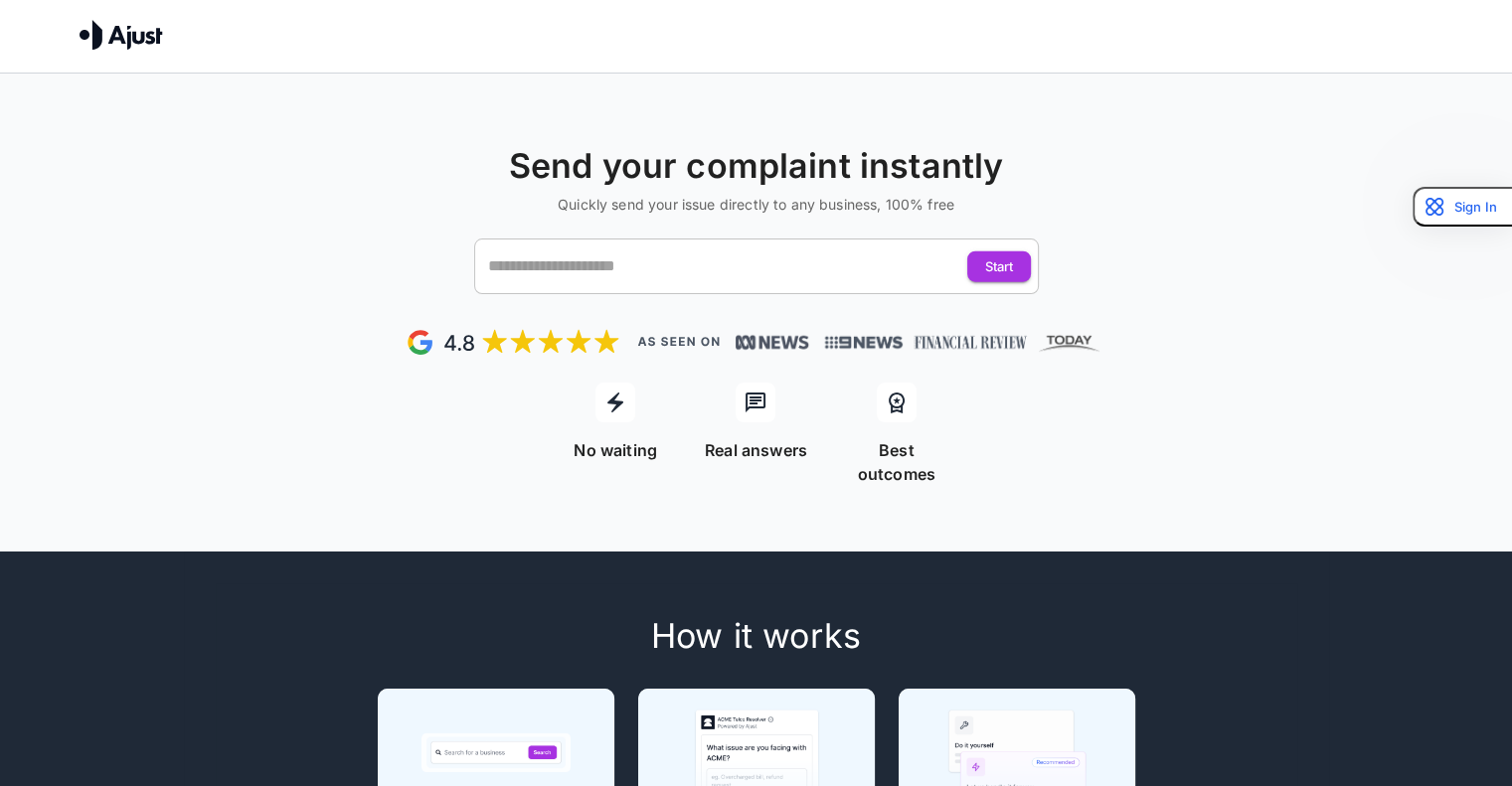click at bounding box center (738, 266) 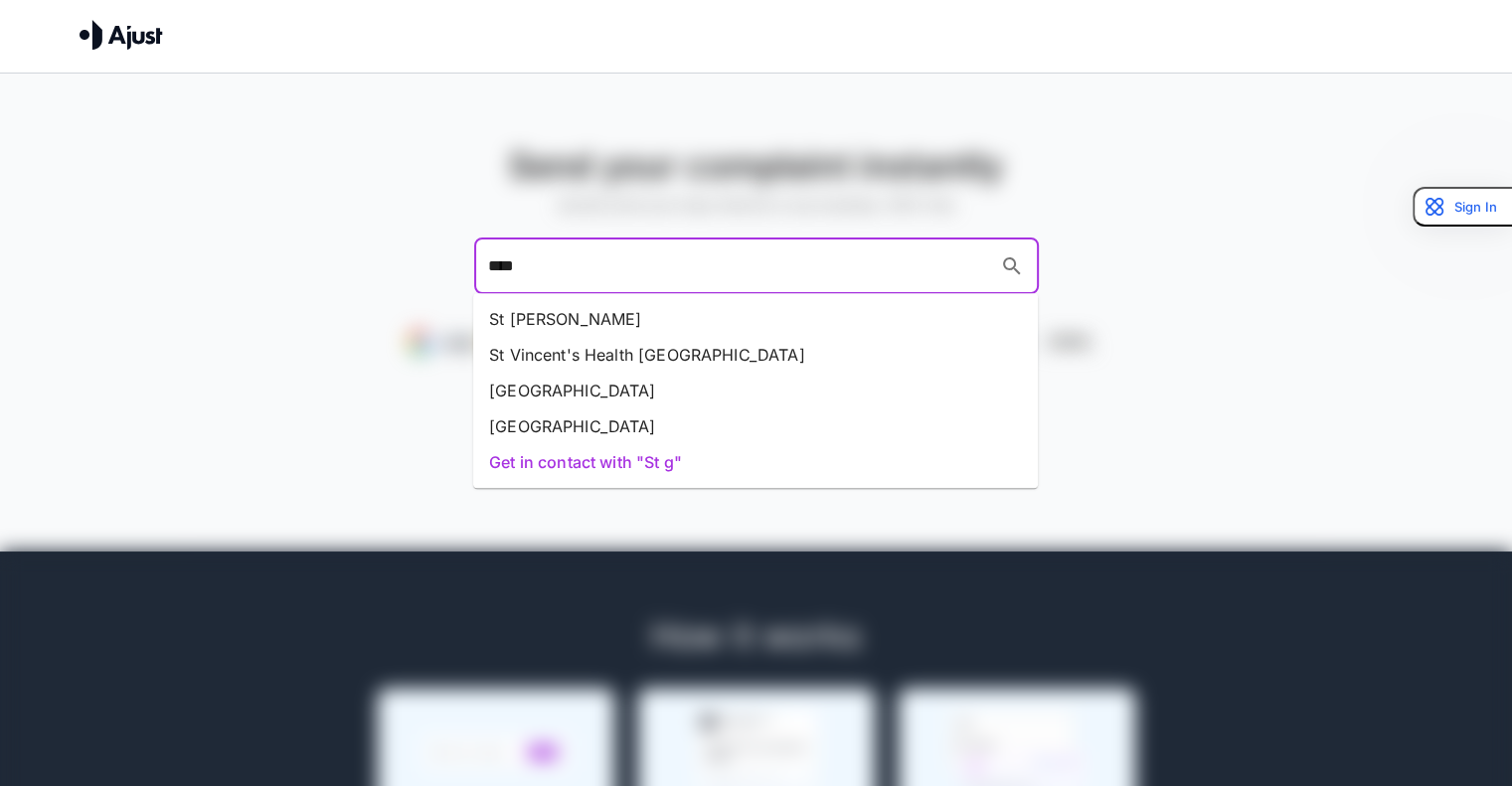 type on "*****" 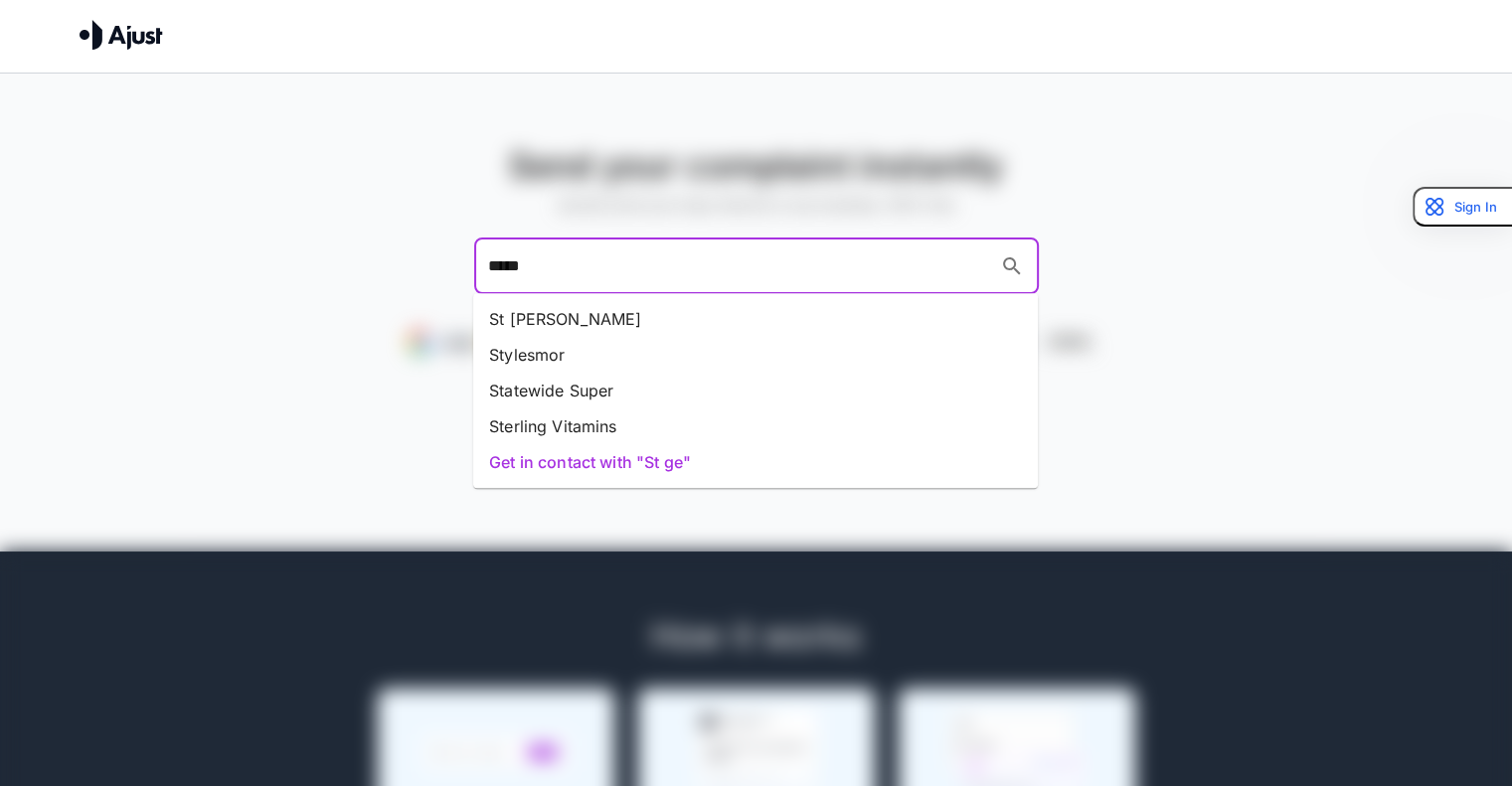 click on "St [PERSON_NAME]" at bounding box center [756, 319] 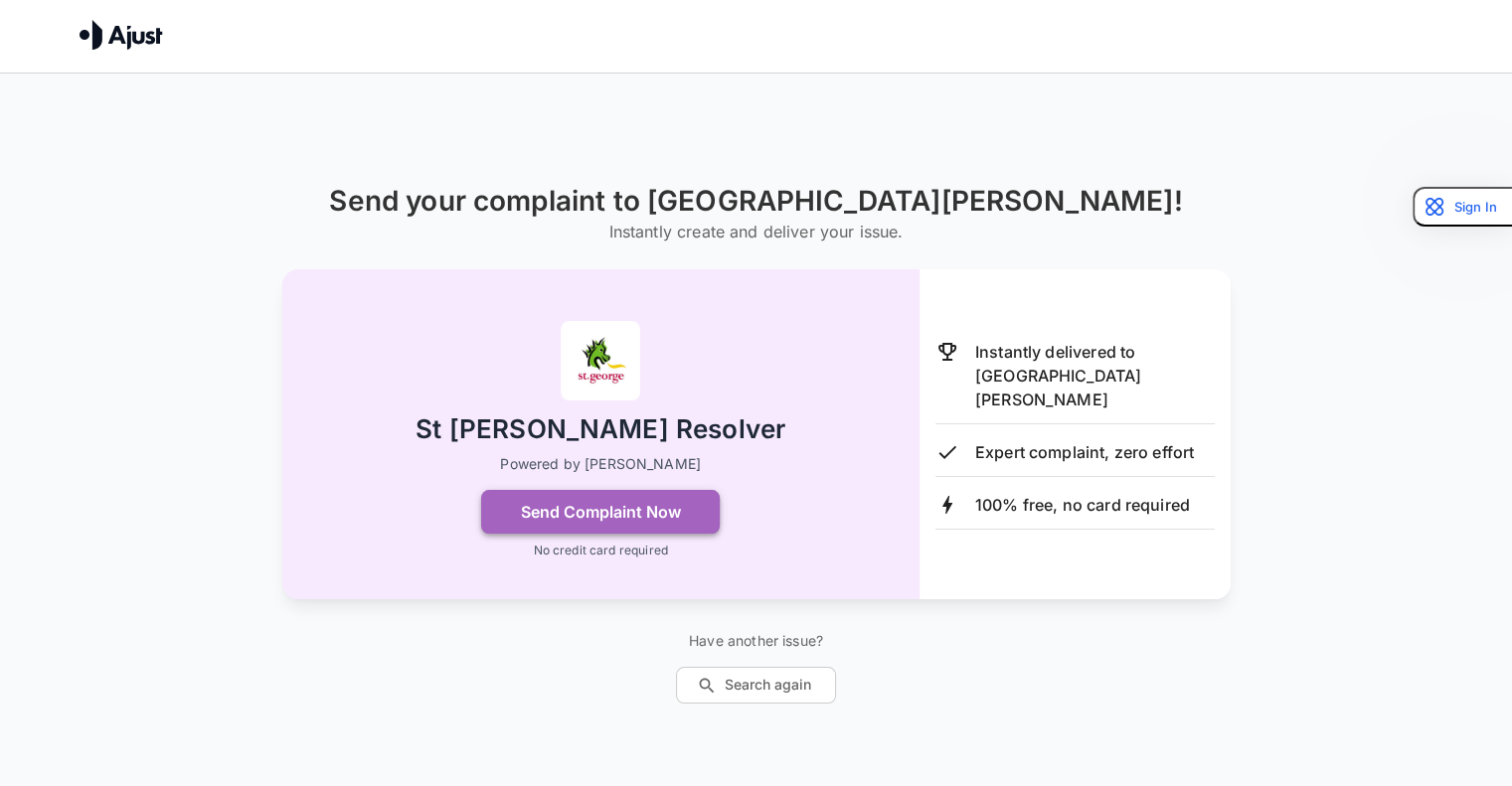 click on "Send Complaint Now" at bounding box center (600, 512) 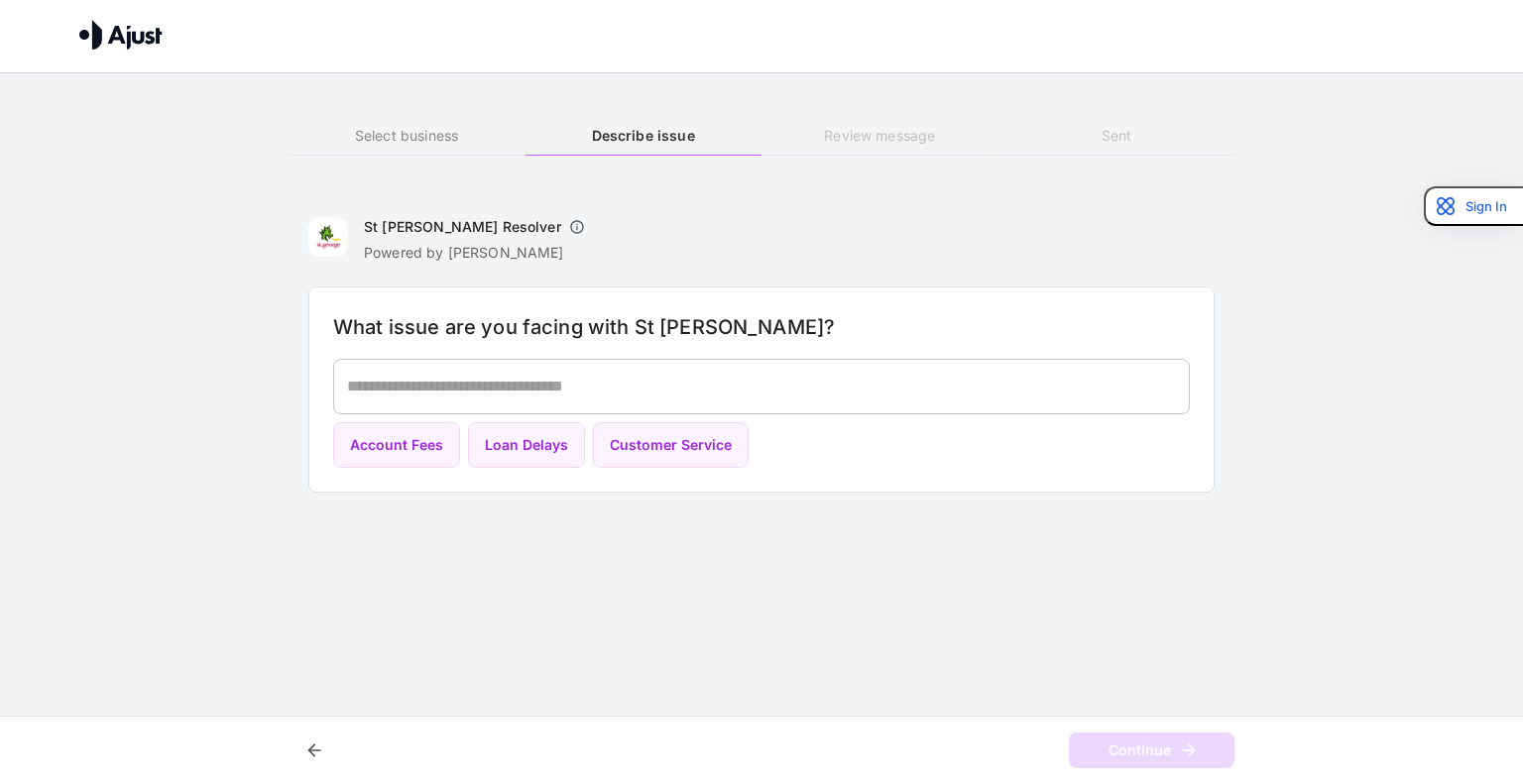 click at bounding box center [121, 35] 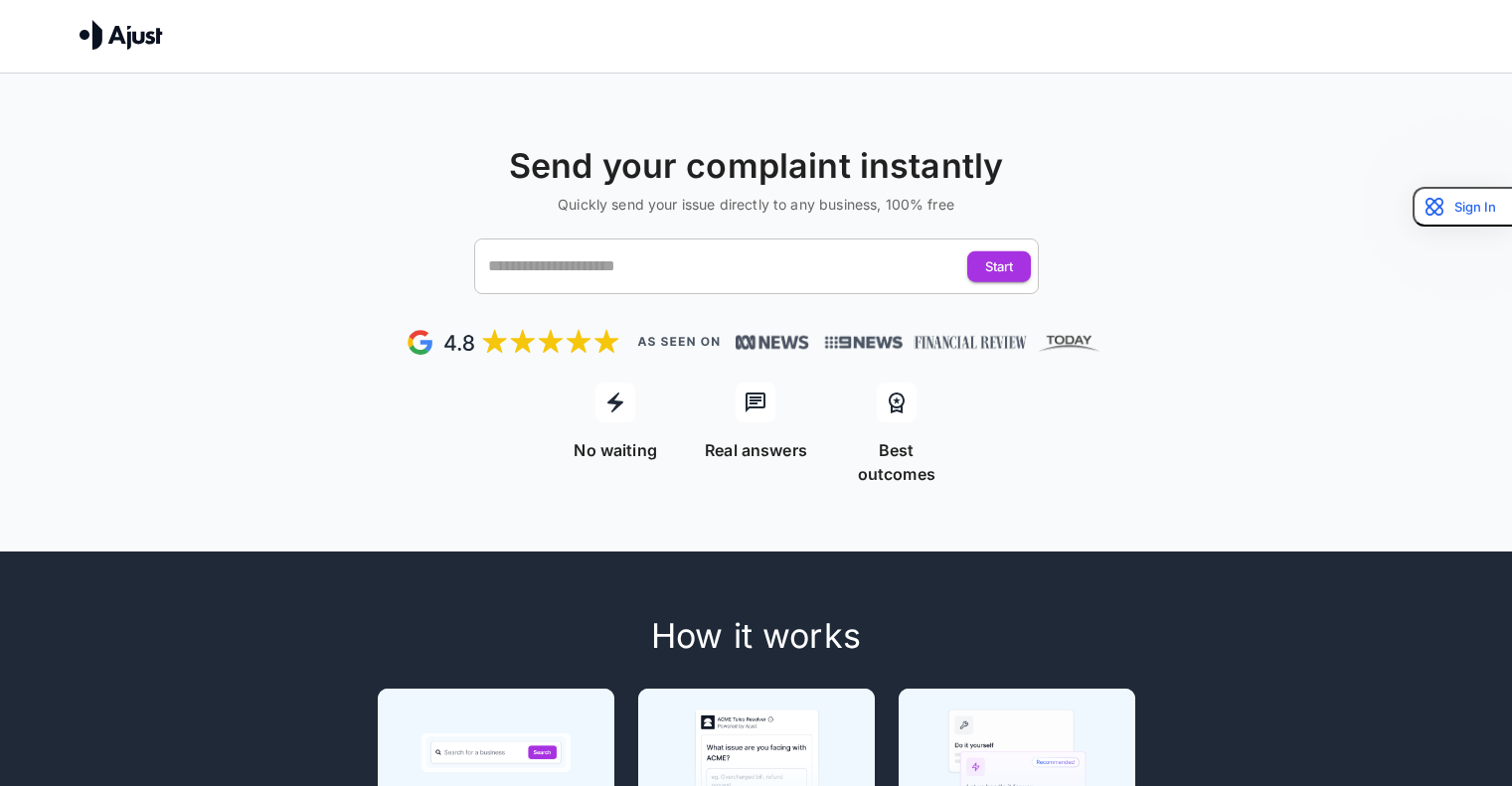 scroll, scrollTop: 0, scrollLeft: 0, axis: both 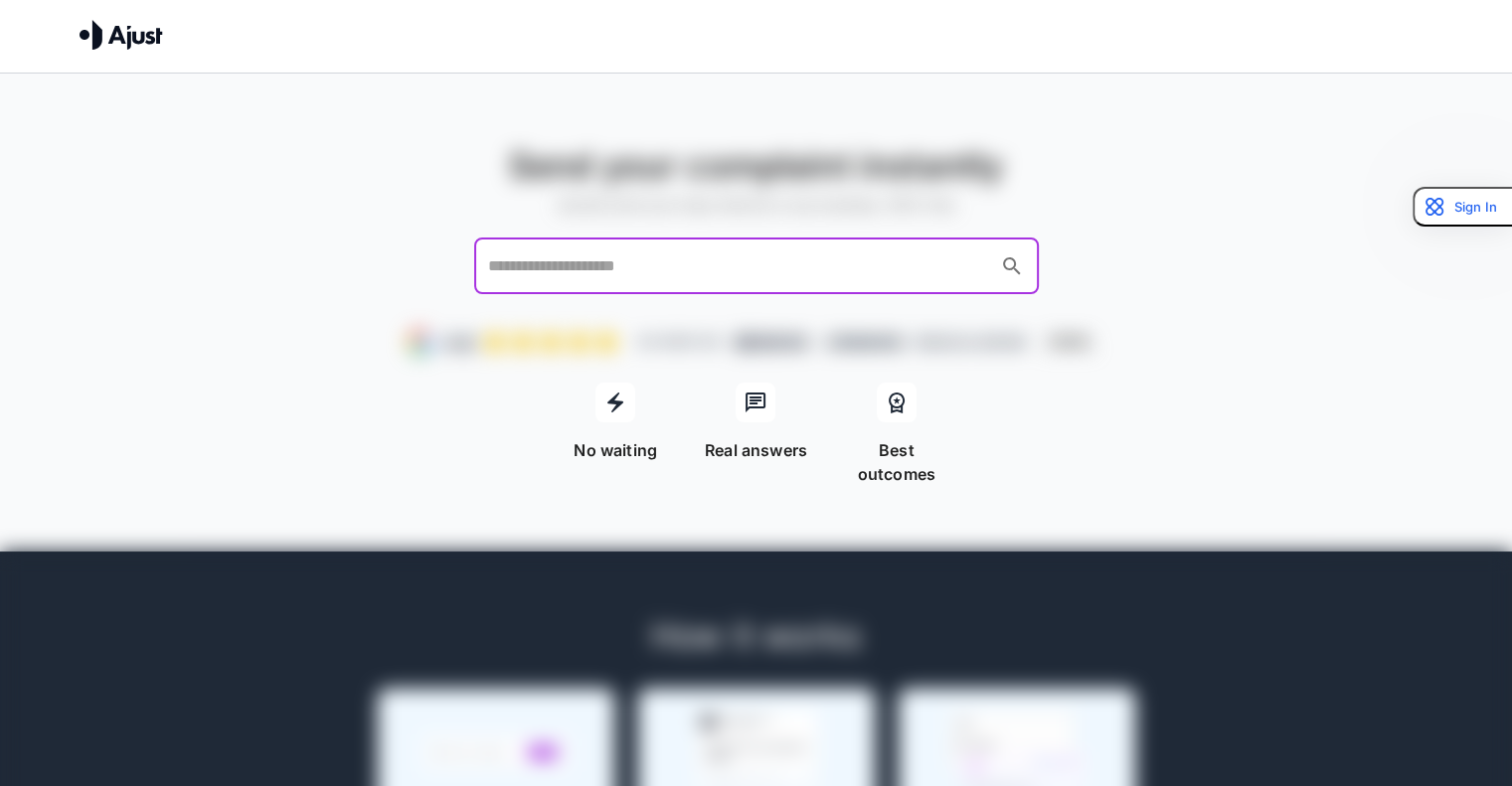 click at bounding box center (738, 266) 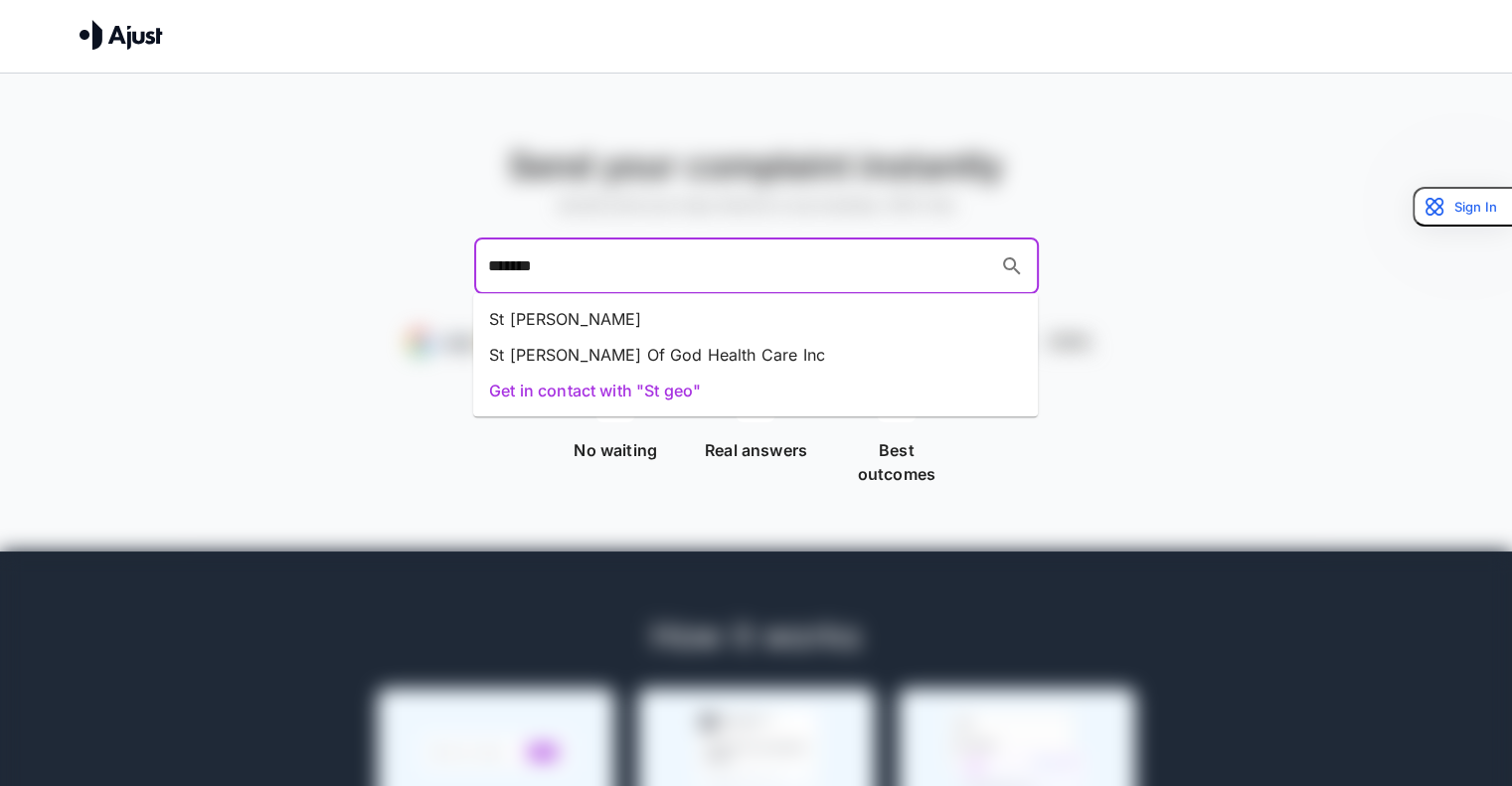 type on "********" 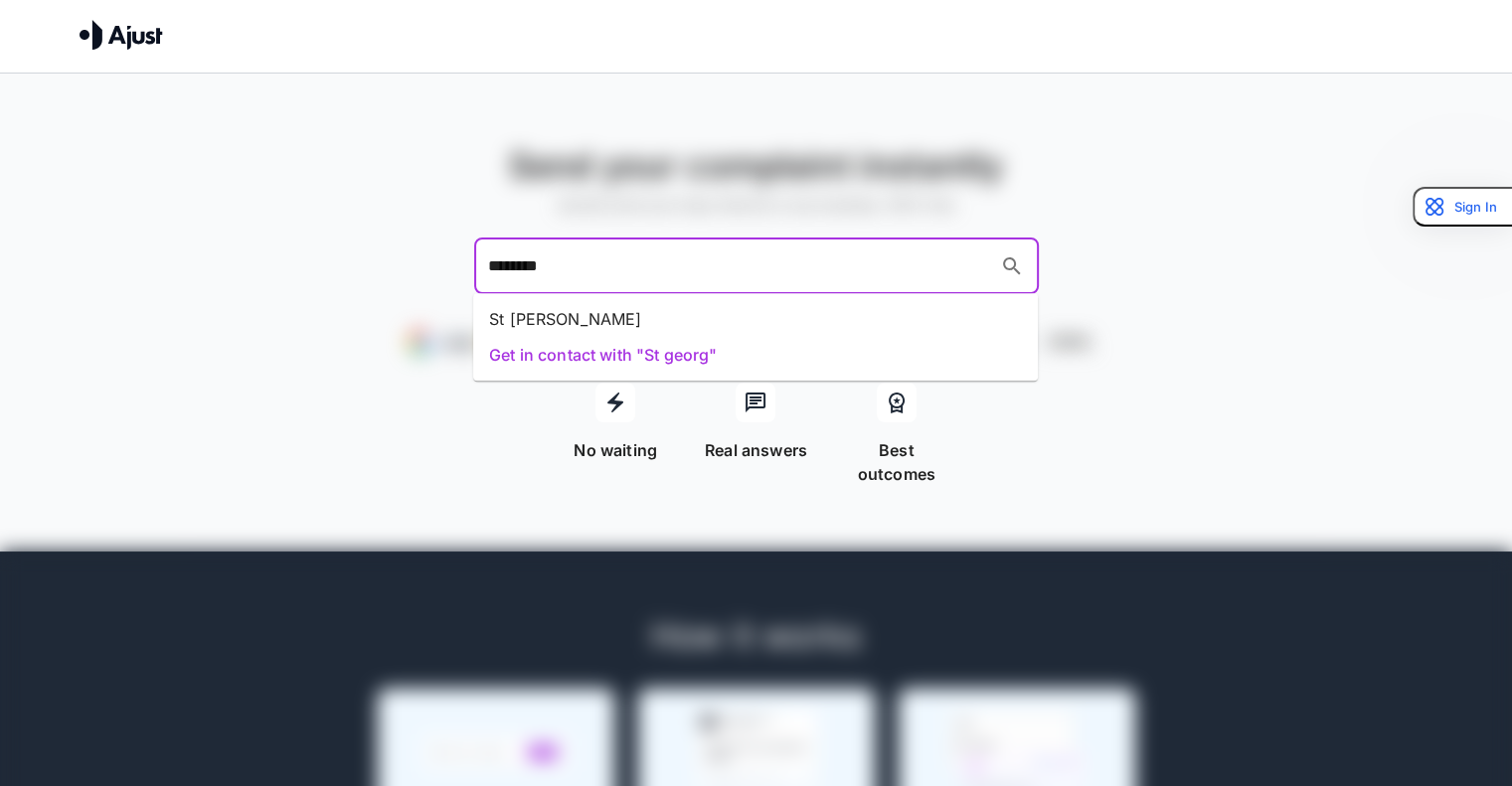 click on "St [PERSON_NAME]" at bounding box center (756, 319) 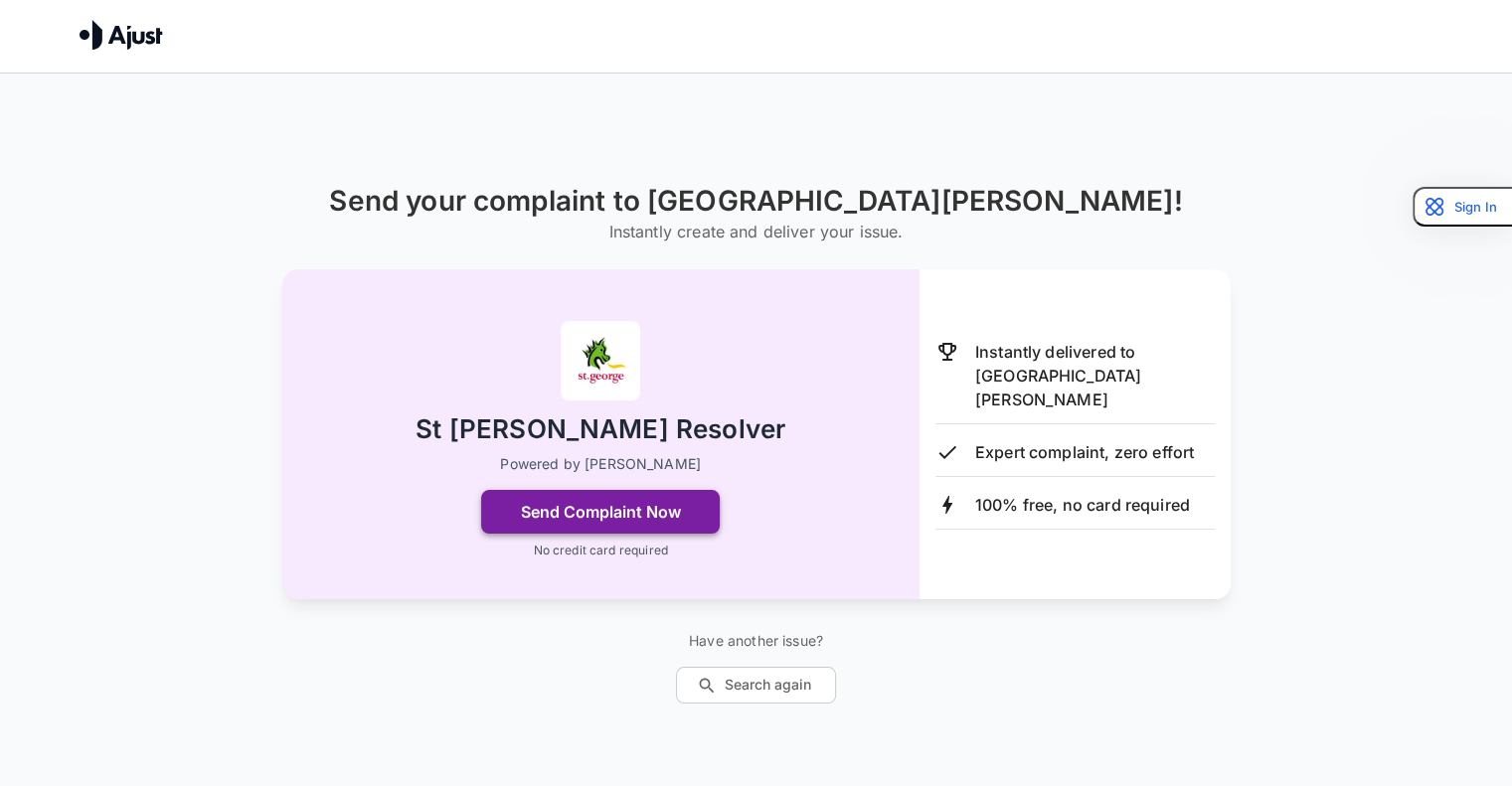 click on "Send Complaint Now" at bounding box center [600, 512] 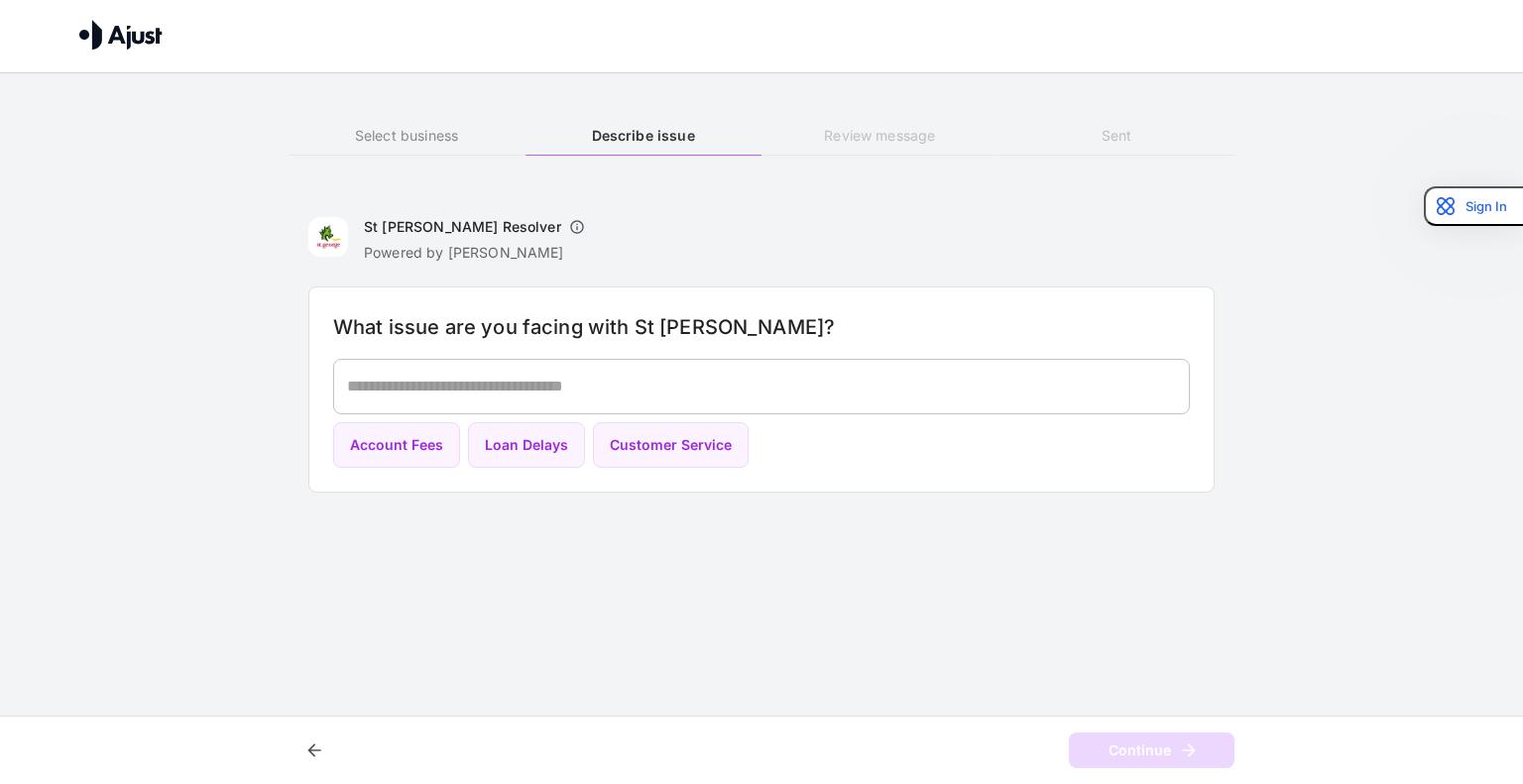 click at bounding box center [762, 386] 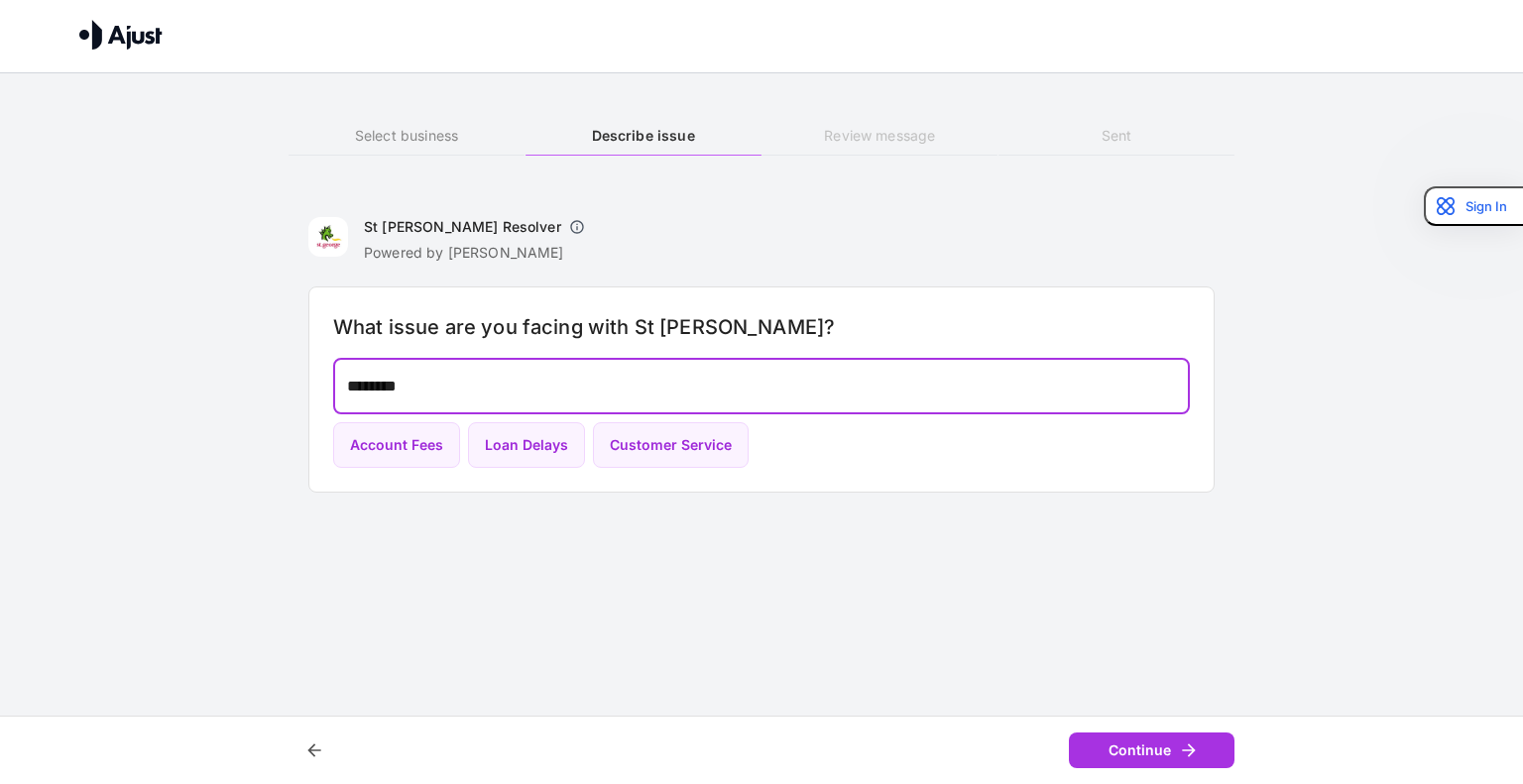 click on "*******" at bounding box center [762, 386] 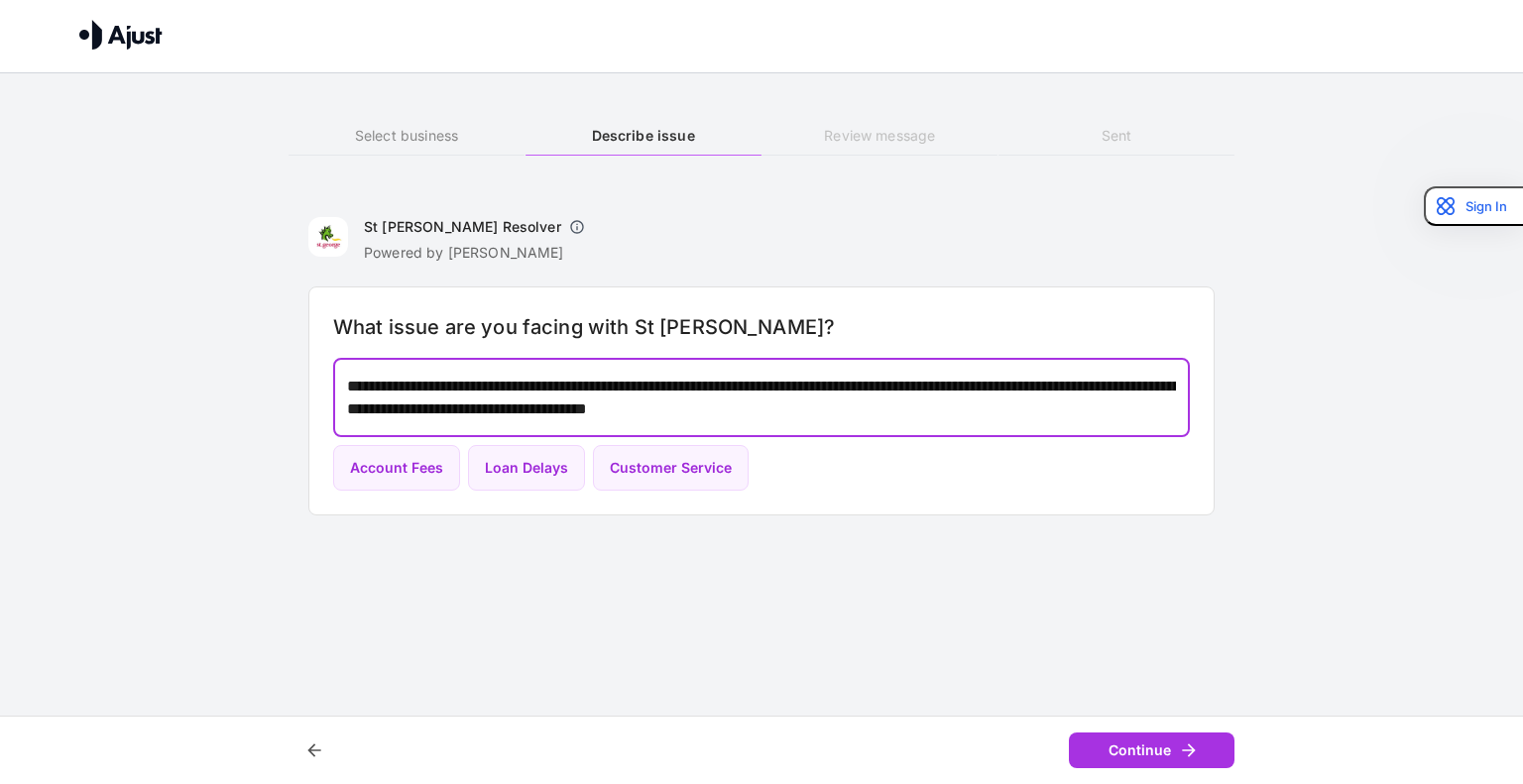 paste on "**********" 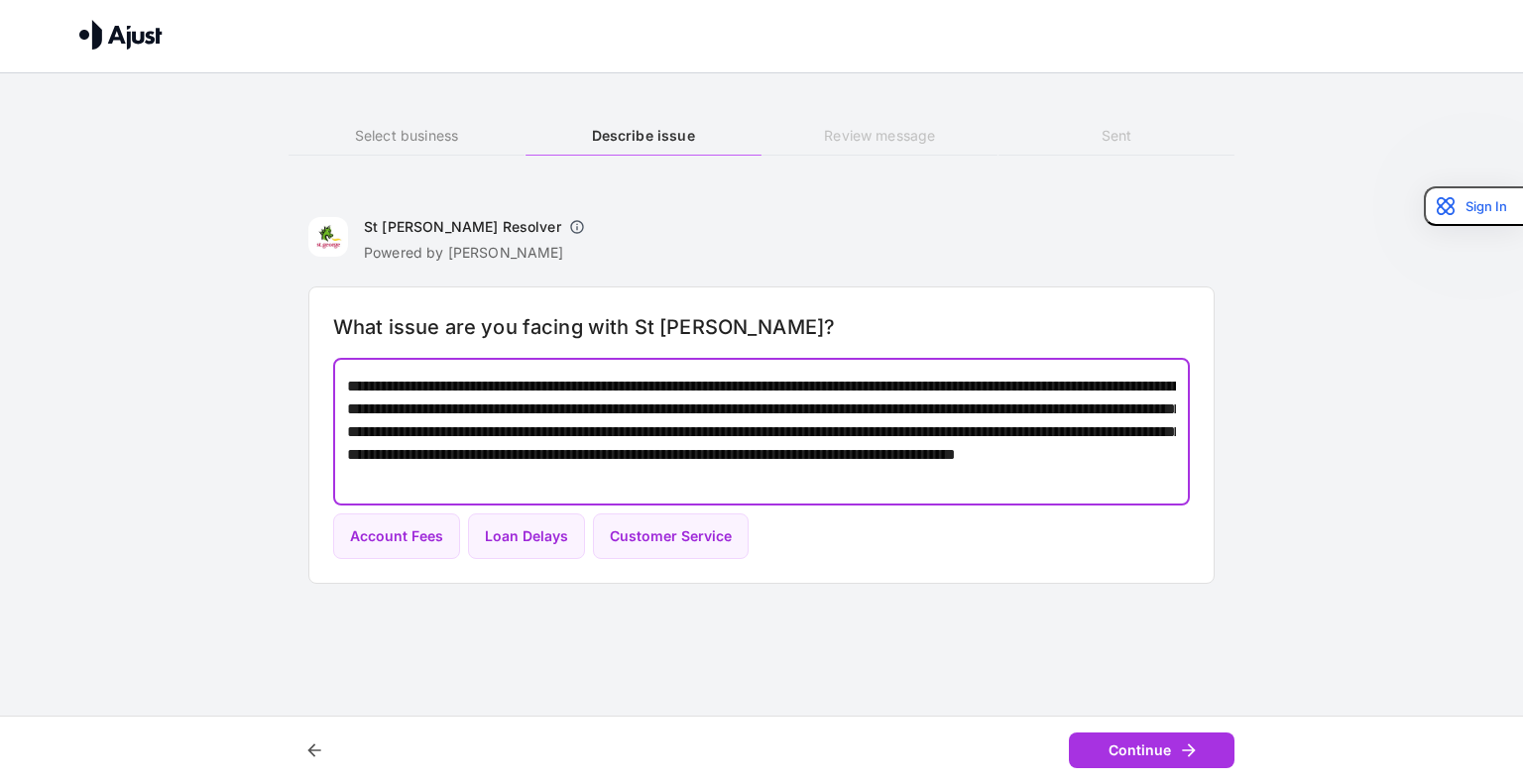 click on "**********" at bounding box center (762, 431) 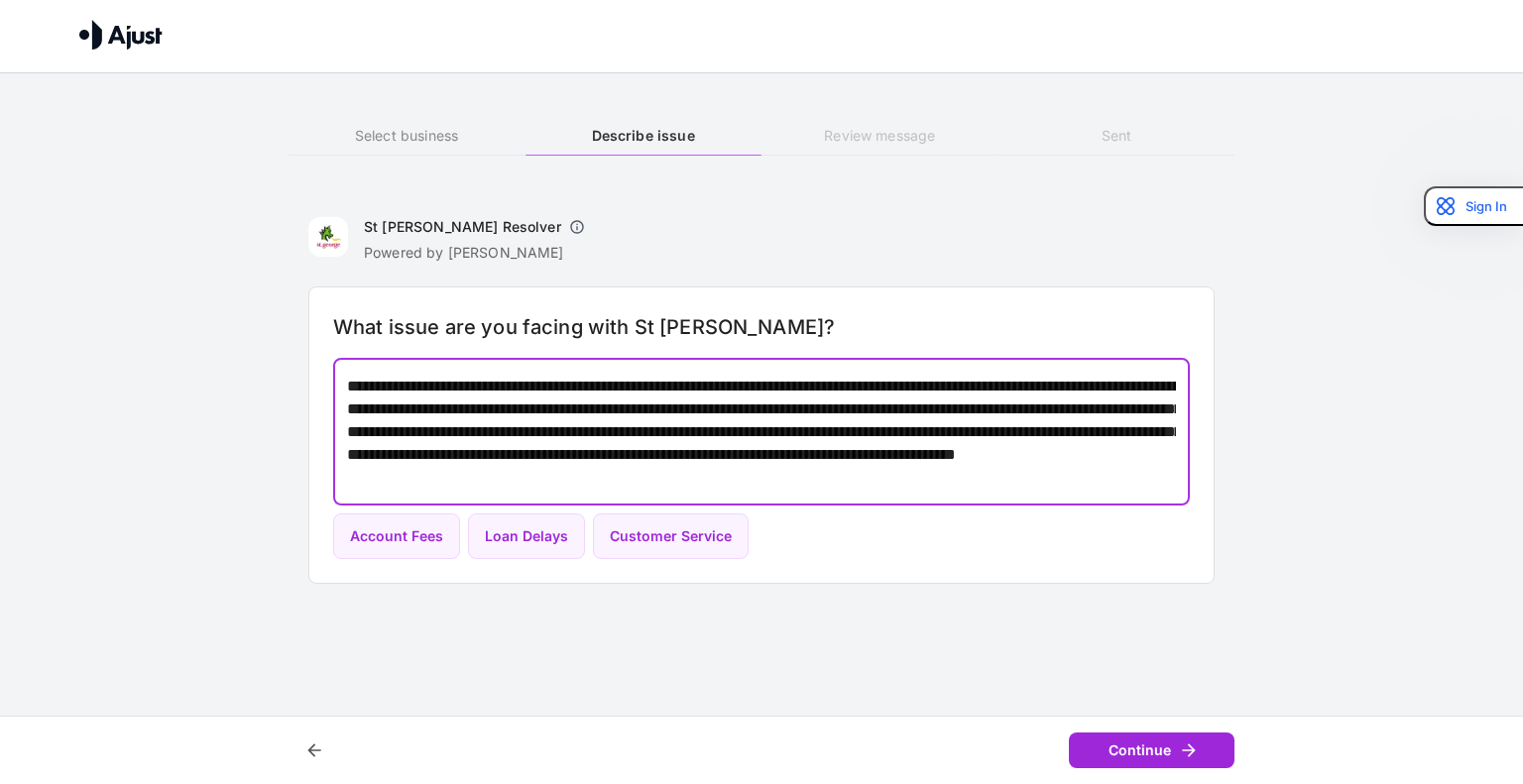type on "**********" 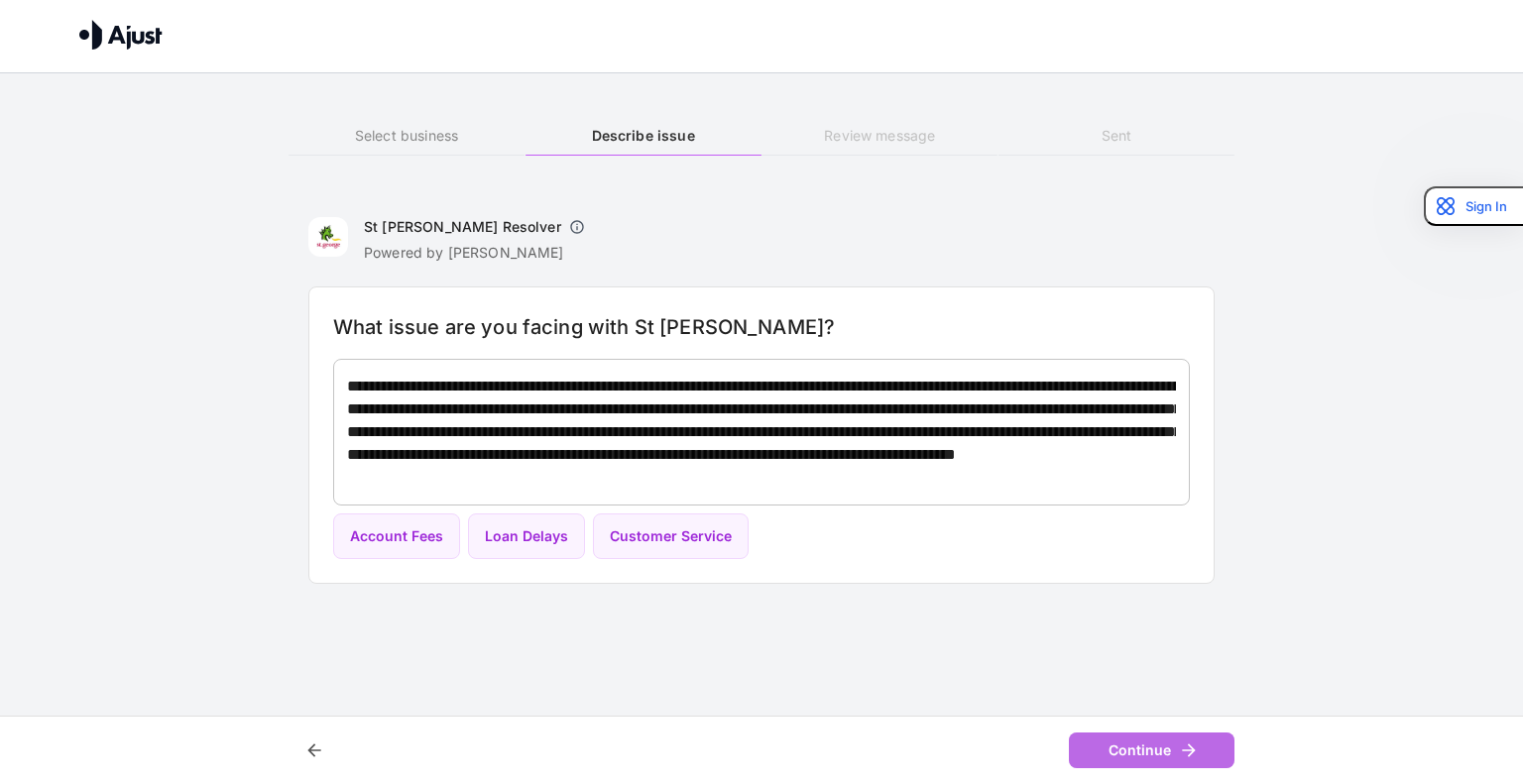 click on "Continue" at bounding box center (1151, 750) 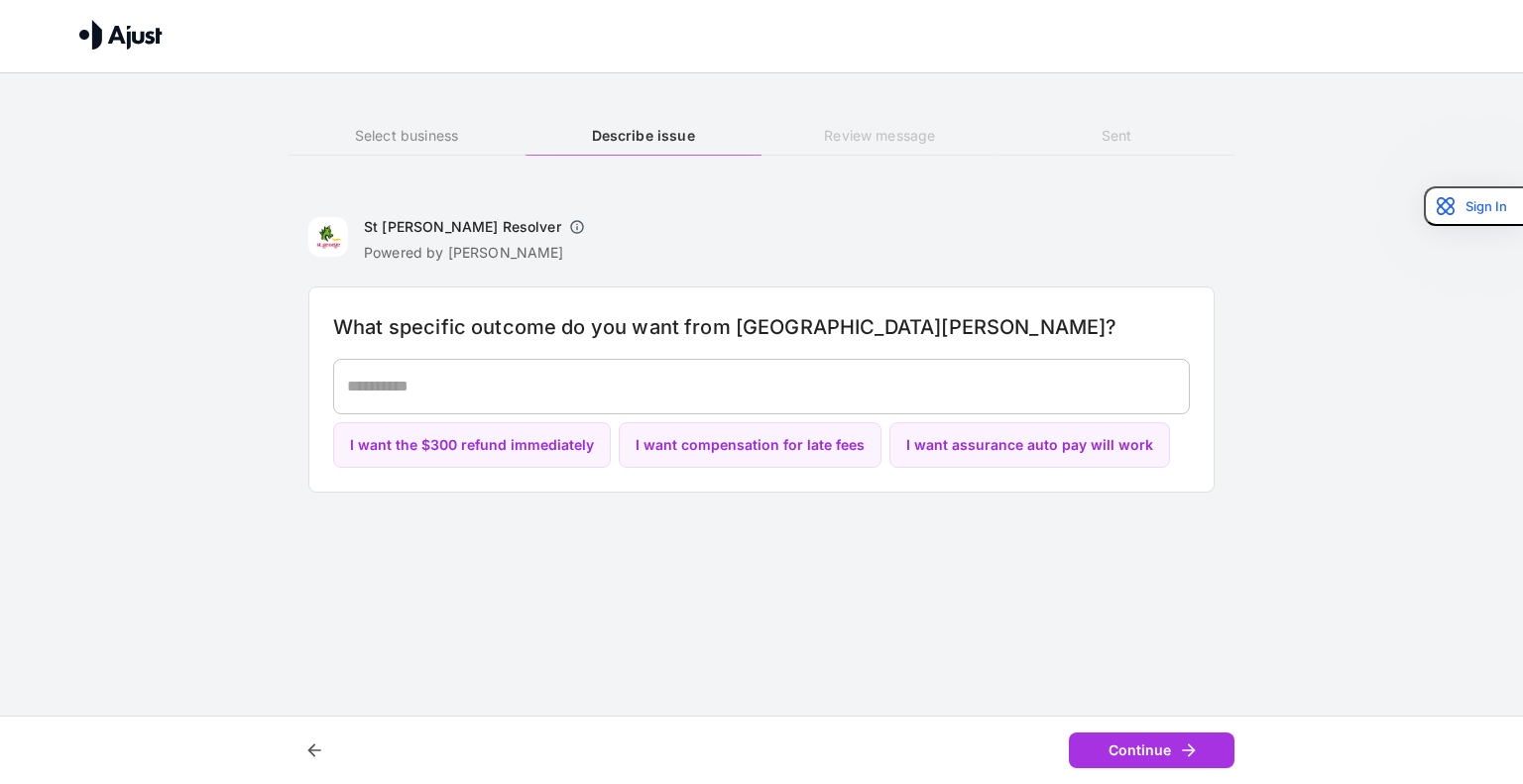 click at bounding box center (762, 386) 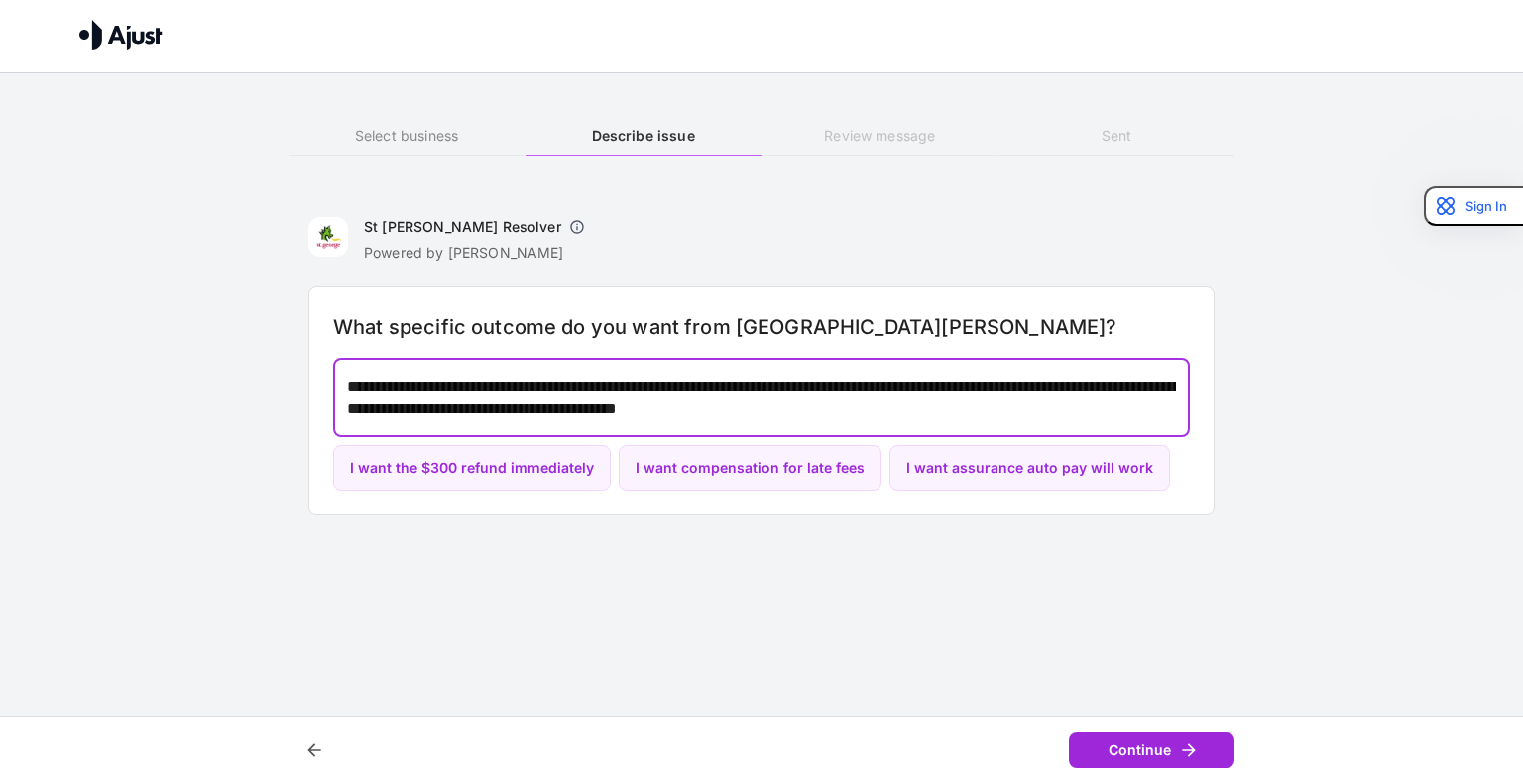 type on "**********" 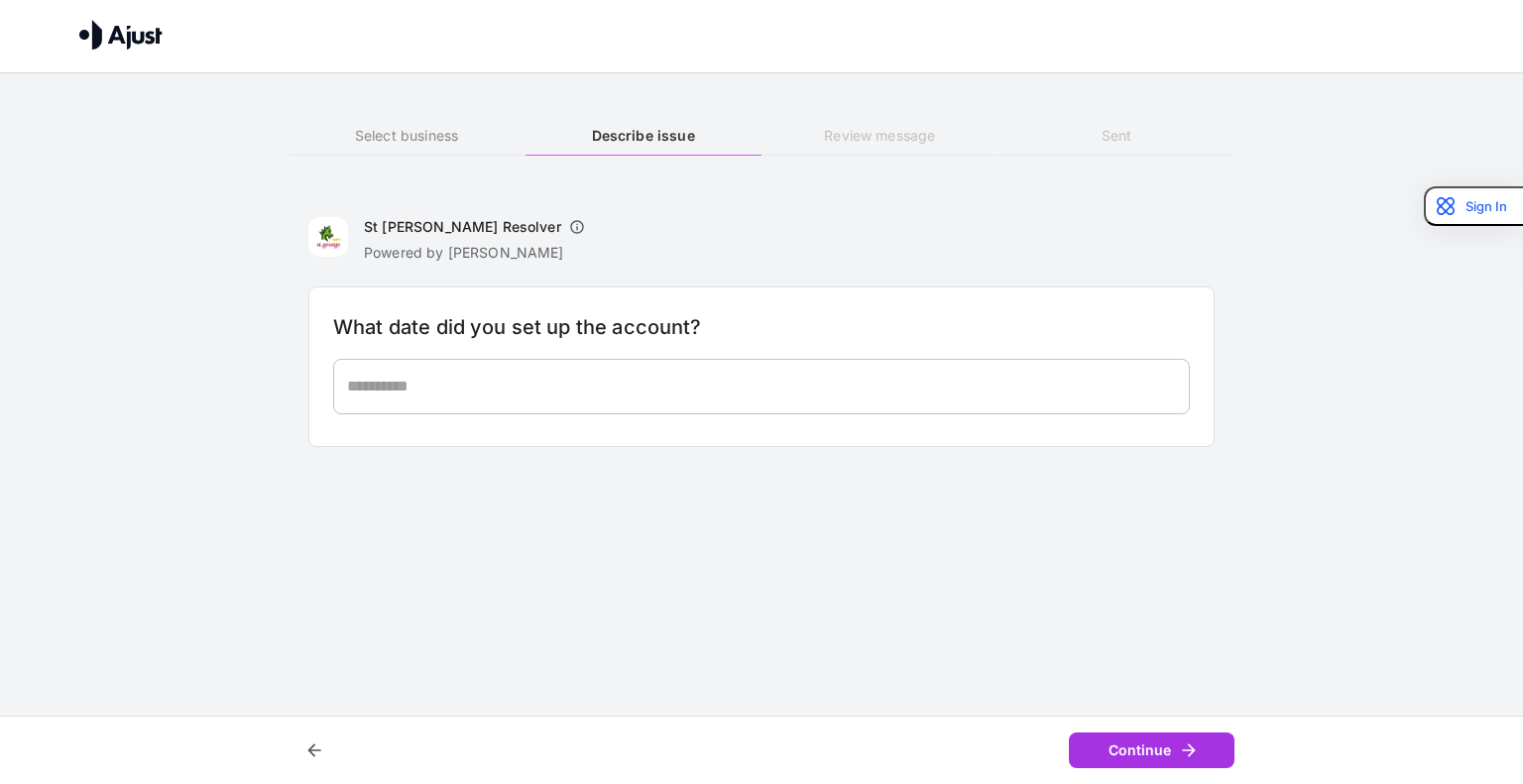 click at bounding box center [762, 386] 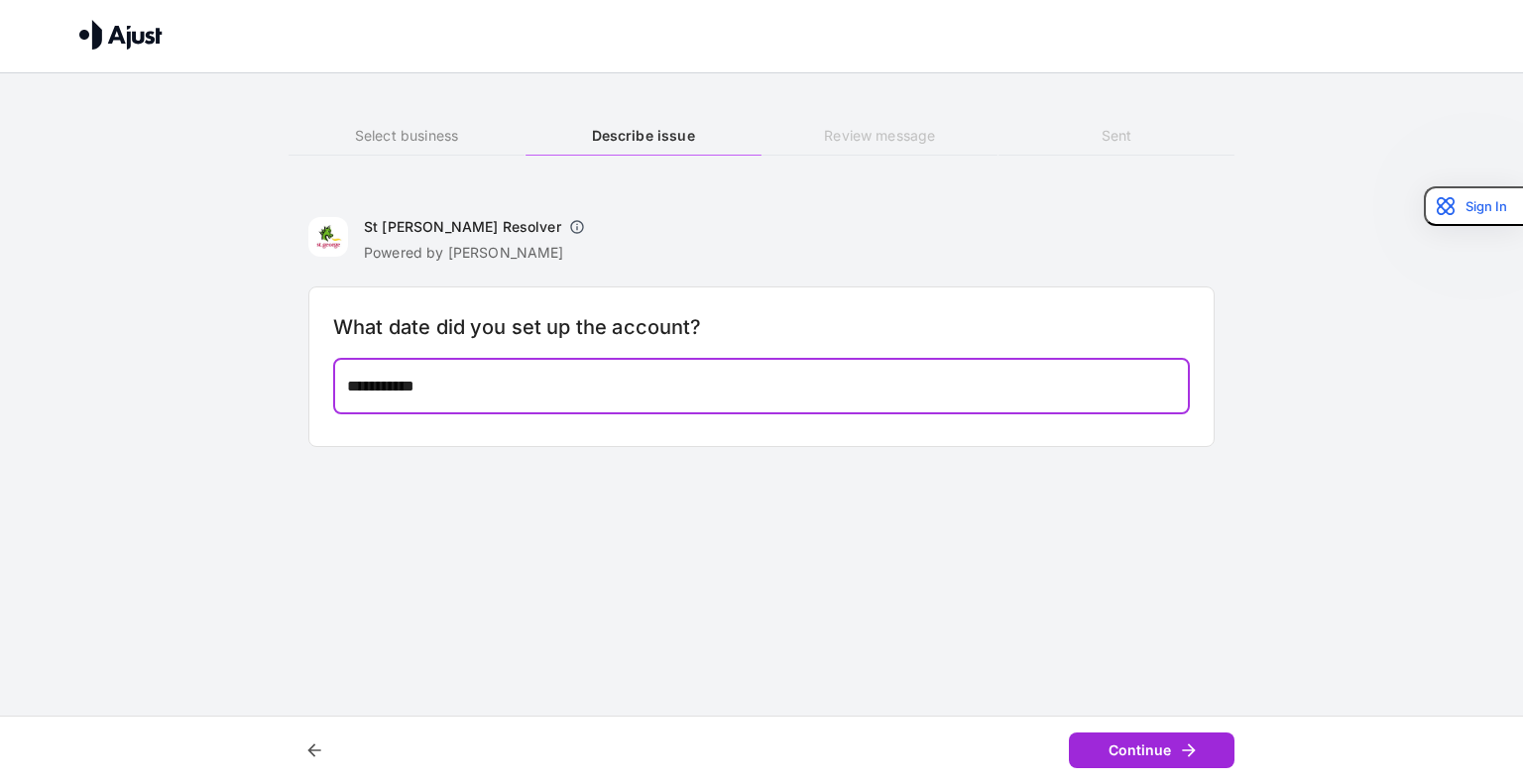 type on "**********" 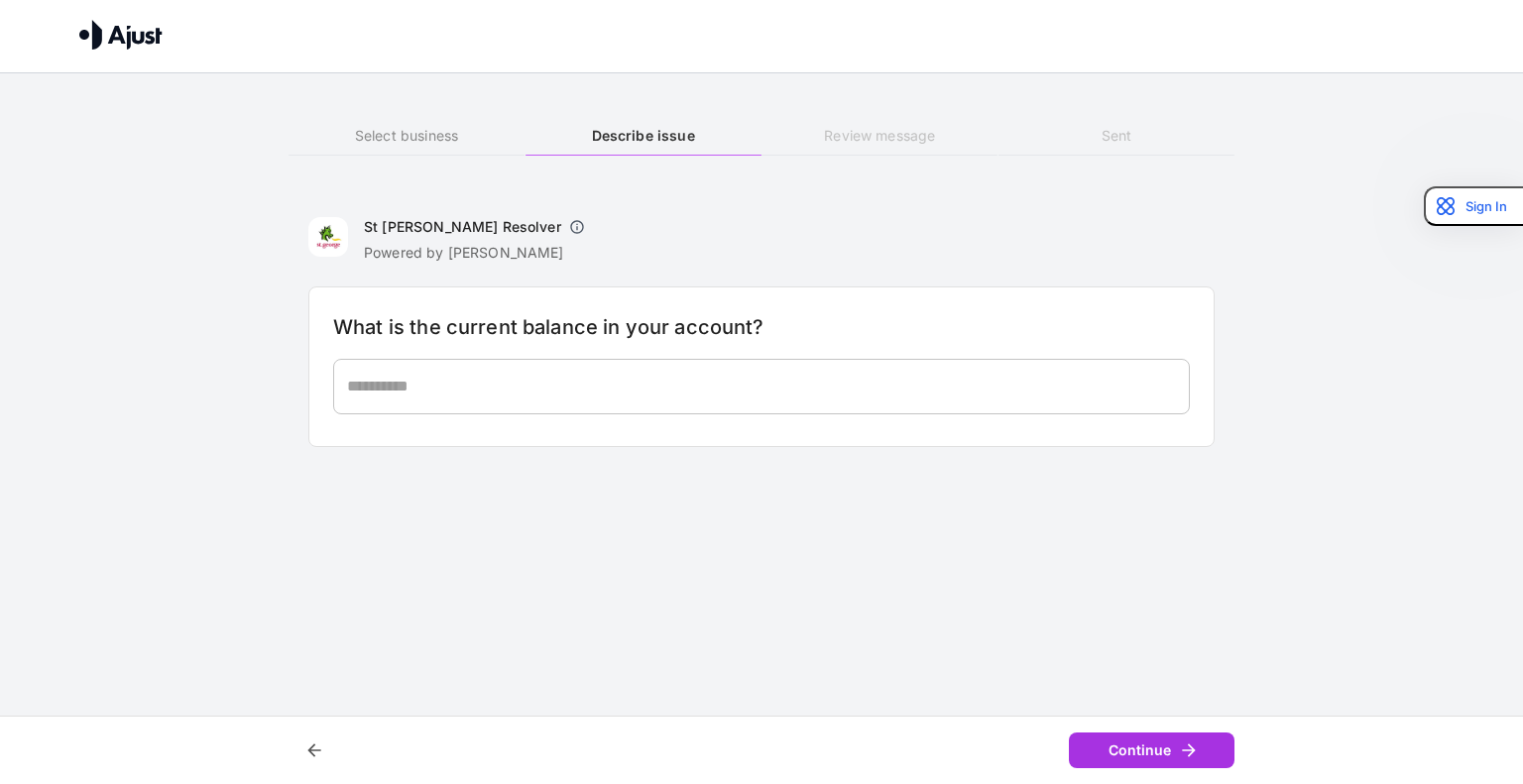click at bounding box center (762, 386) 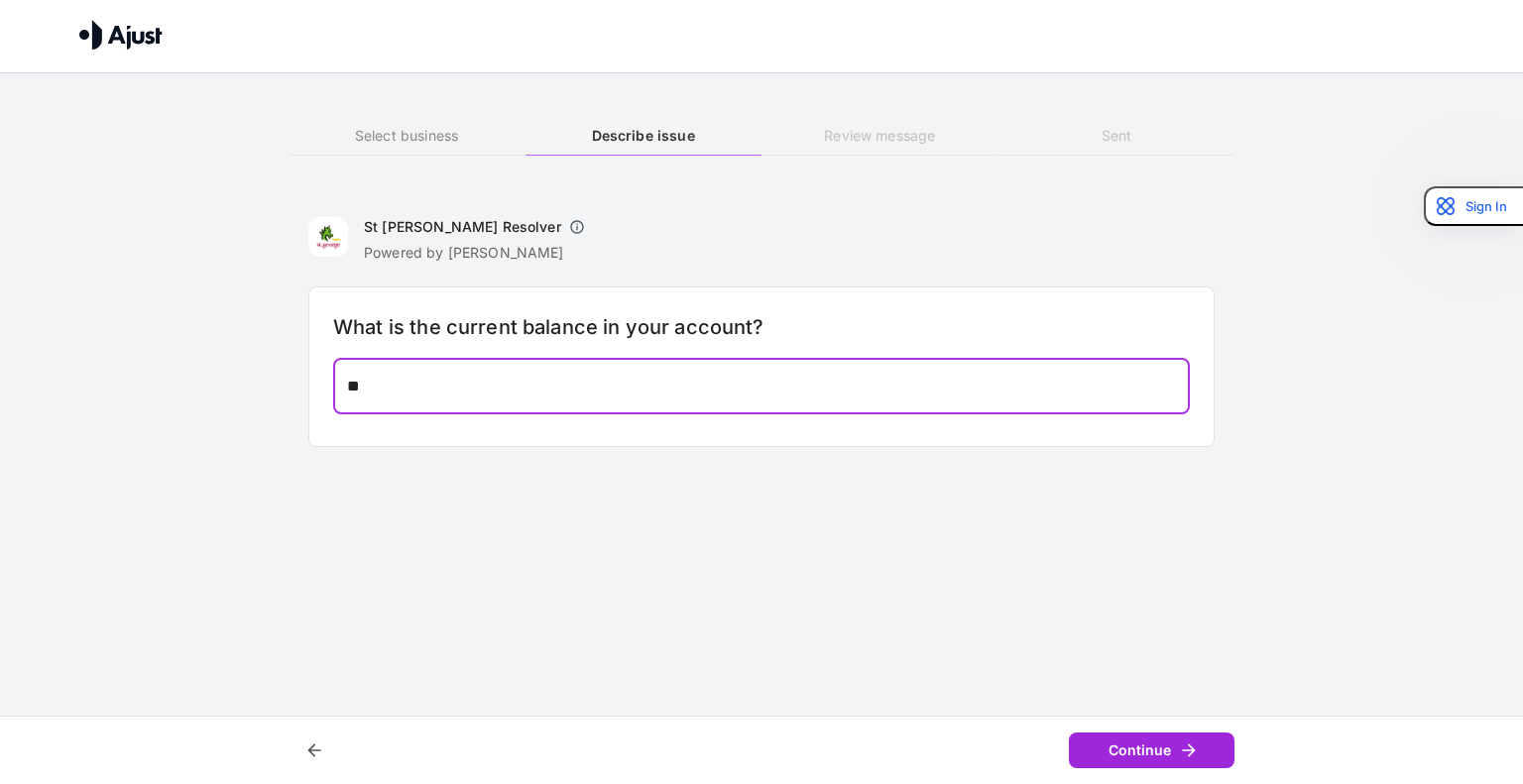 type on "**" 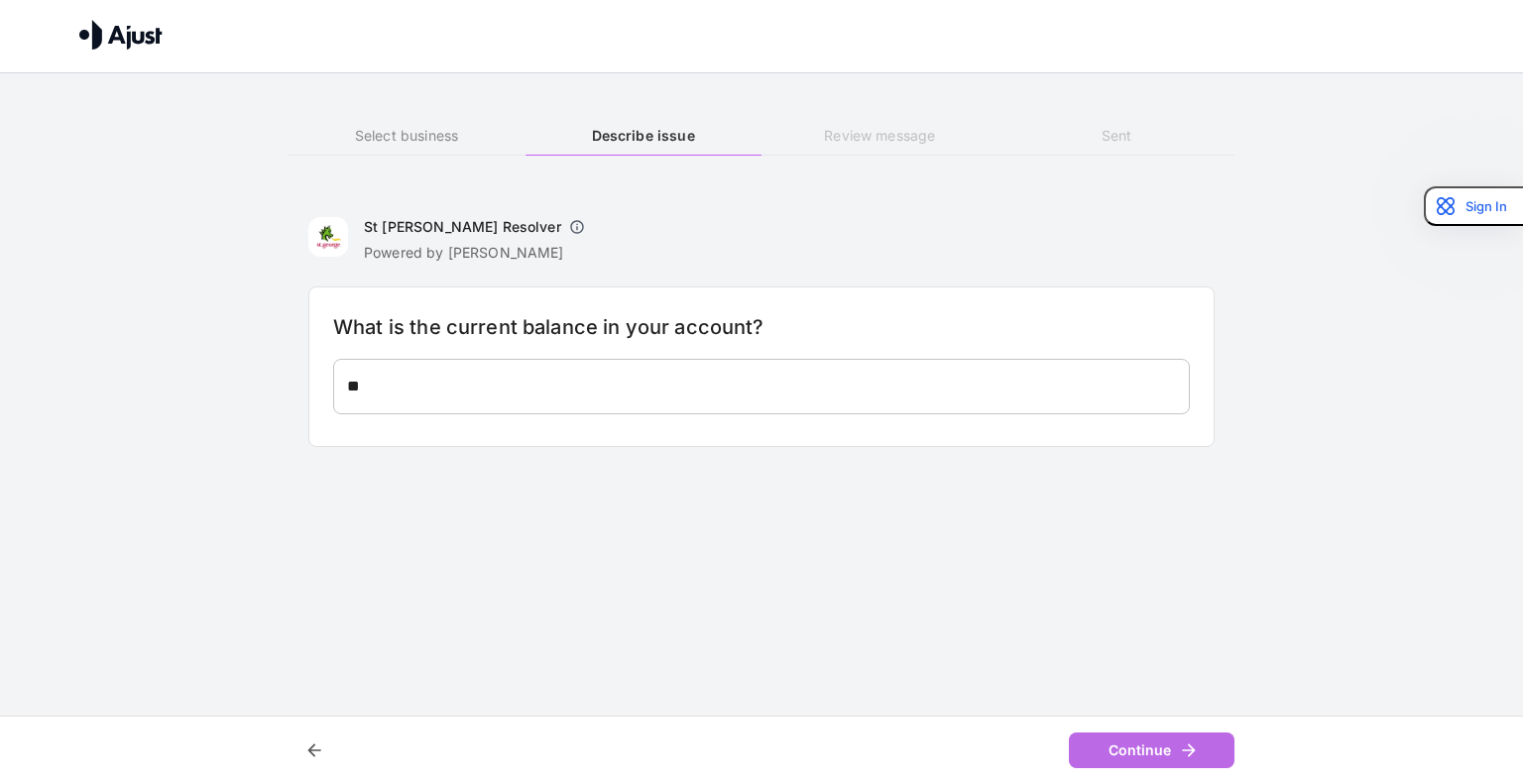 click 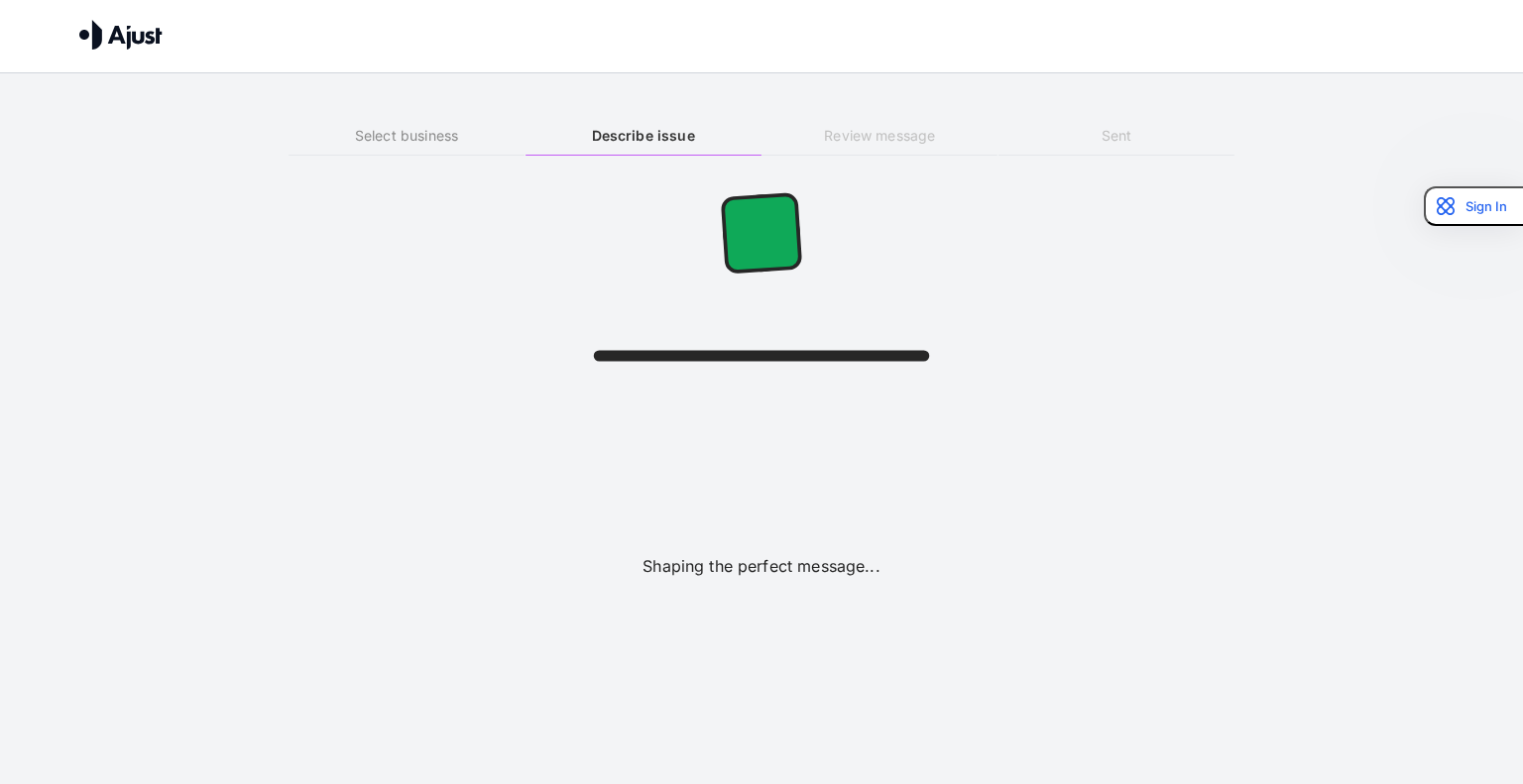 click on "Shaping the perfect message..." at bounding box center [762, 368] 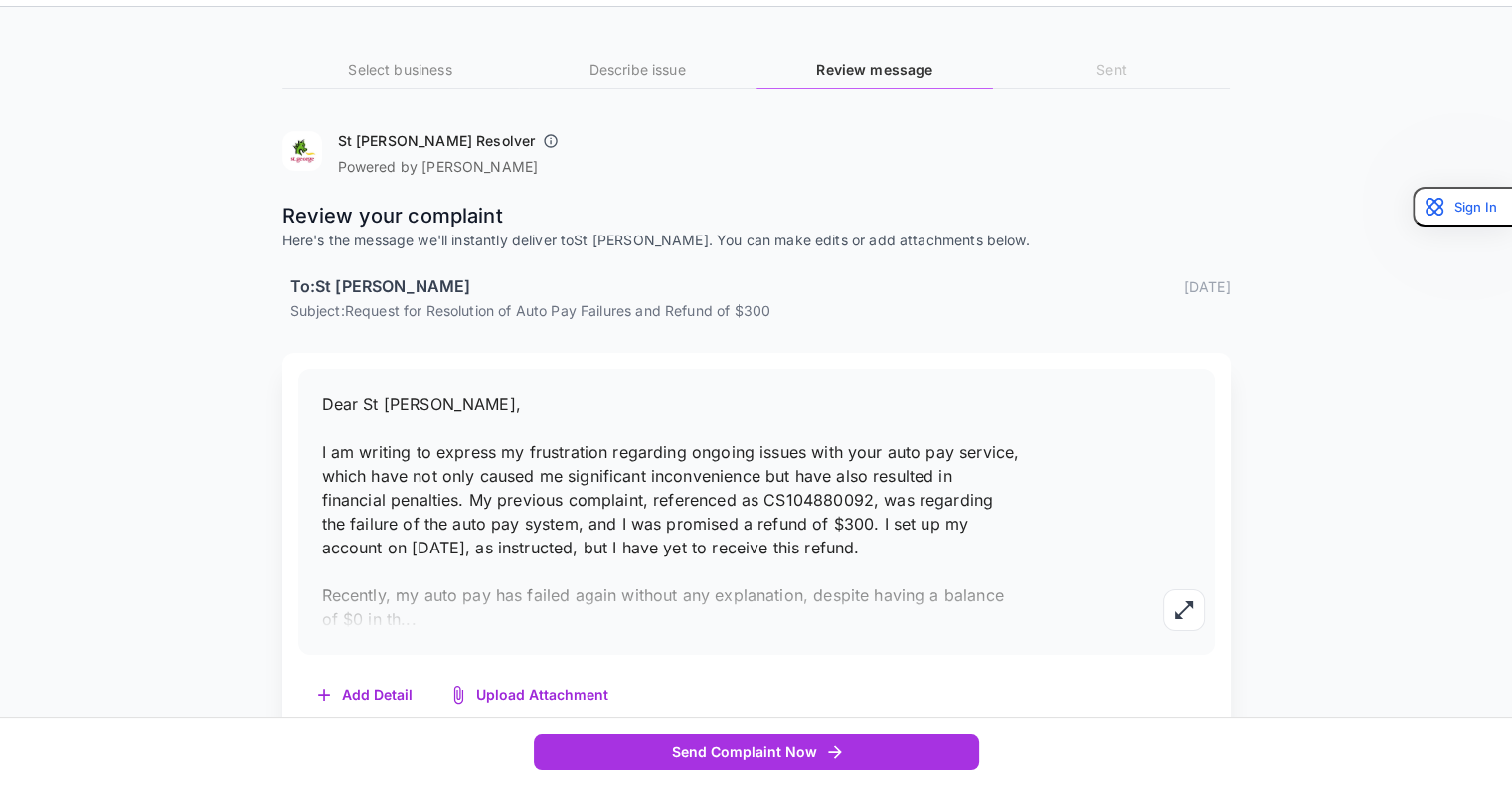 scroll, scrollTop: 68, scrollLeft: 0, axis: vertical 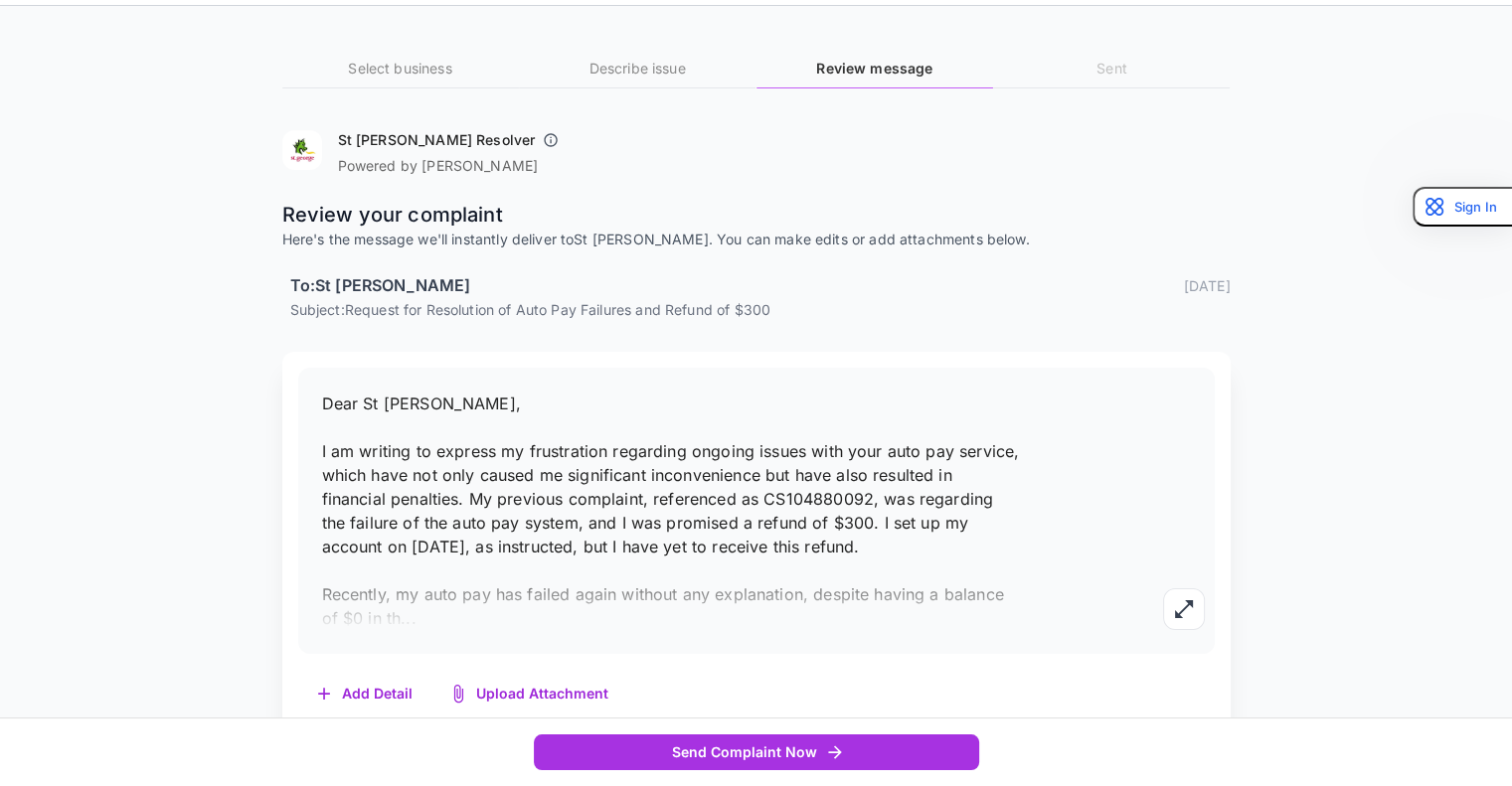 click on "Dear St [PERSON_NAME],
I am writing to express my frustration regarding ongoing issues with your auto pay service, which have not only caused me significant inconvenience but have also resulted in financial penalties. My previous complaint, referenced as CS104880092, was regarding the failure of the auto pay system, and I was promised a refund of $300. I set up my account on [DATE], as instructed, but I have yet to receive this refund.
Recently, my auto pay has failed again without any explanation, despite having a balance of $0 in th" at bounding box center [671, 511] 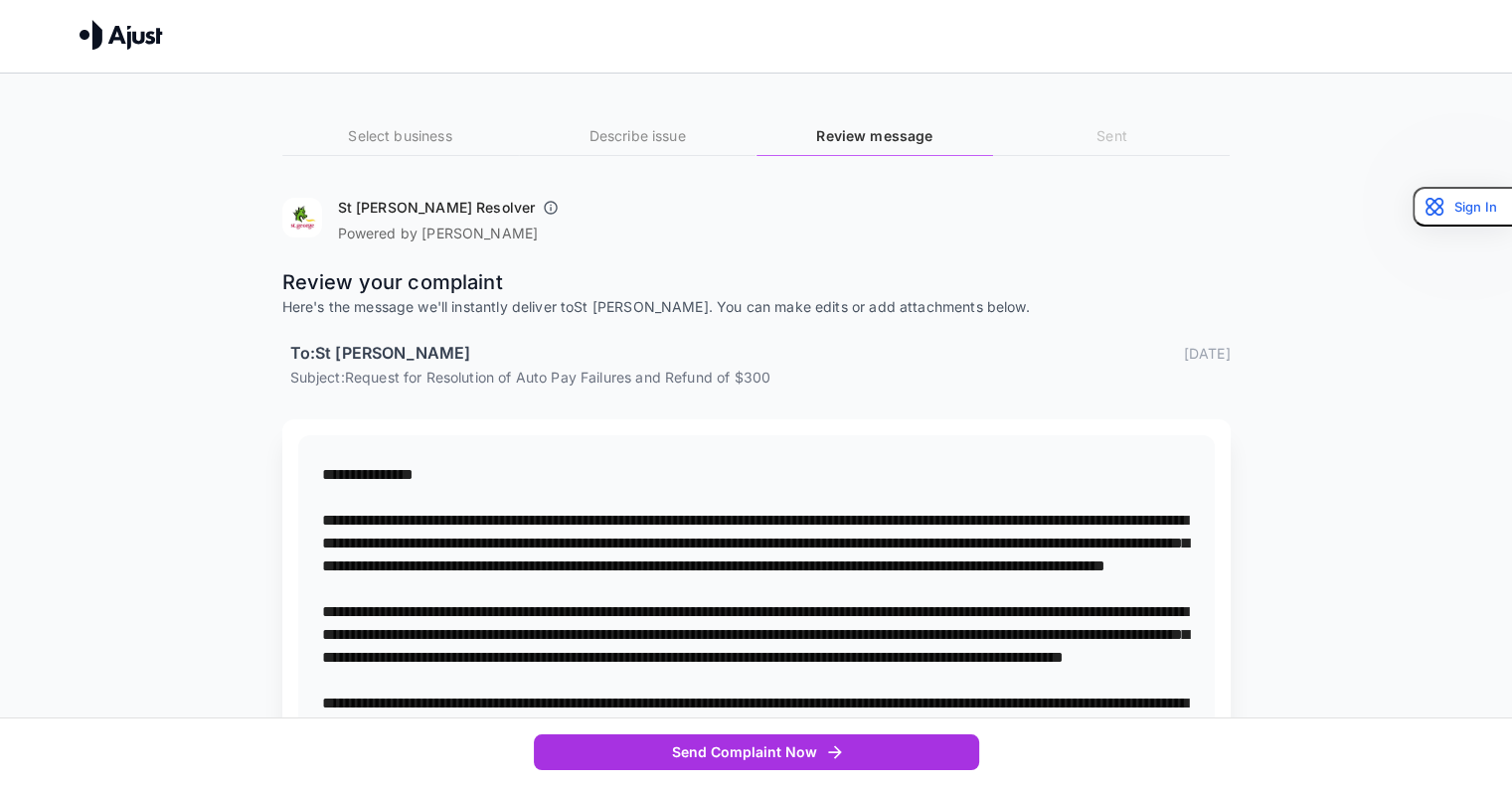 scroll, scrollTop: 52, scrollLeft: 0, axis: vertical 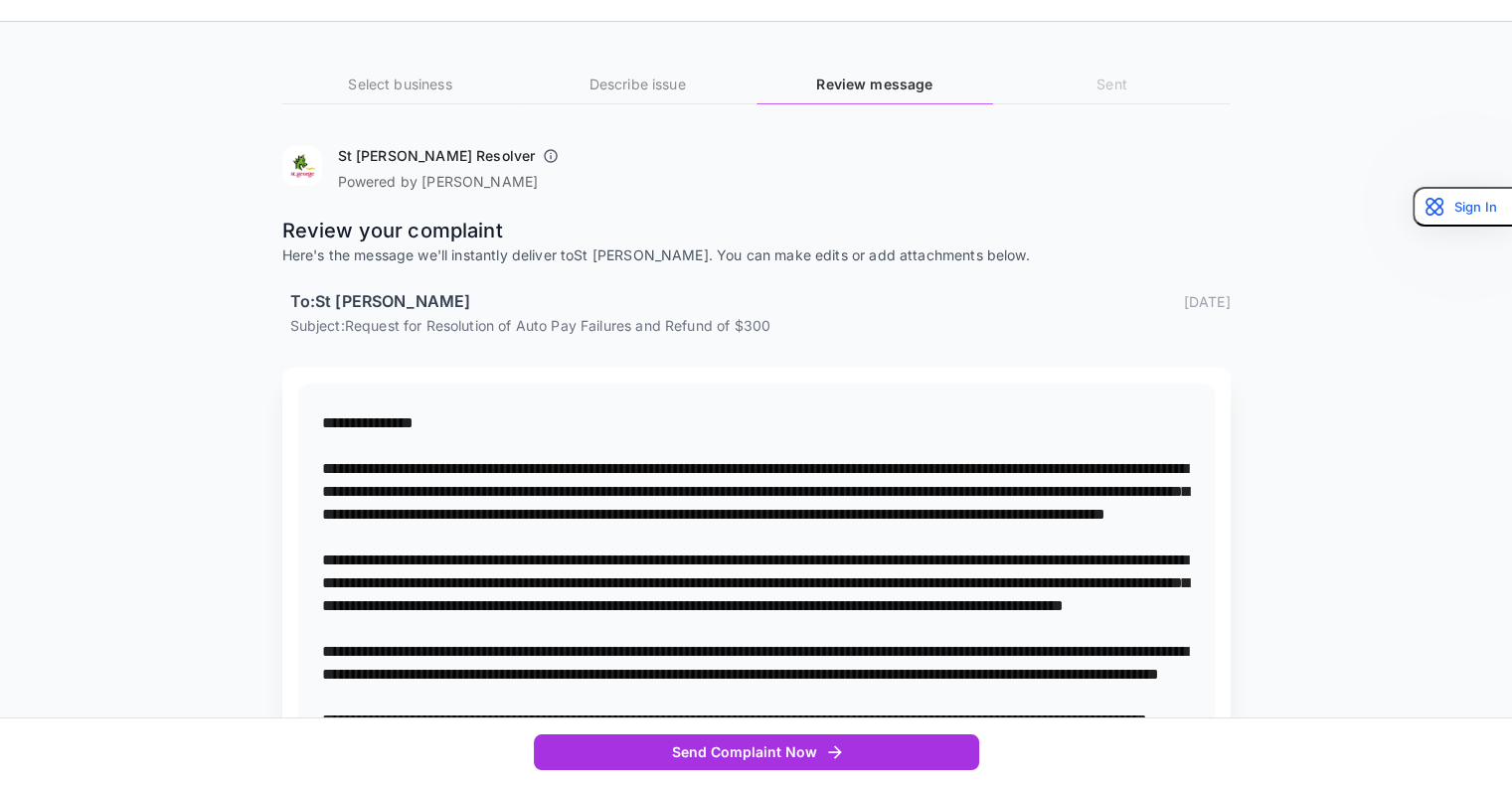 click at bounding box center [756, 628] 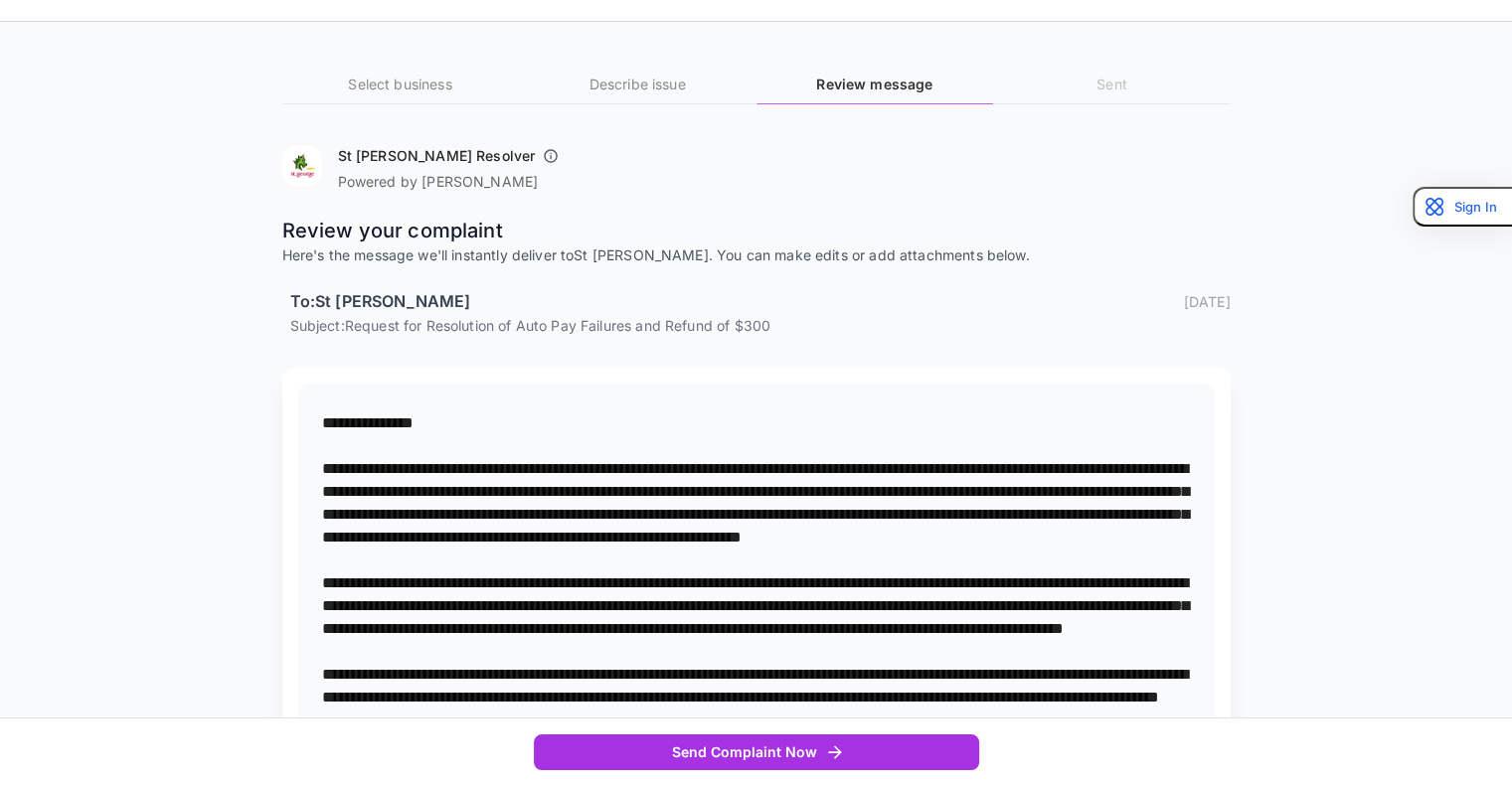 click at bounding box center (756, 640) 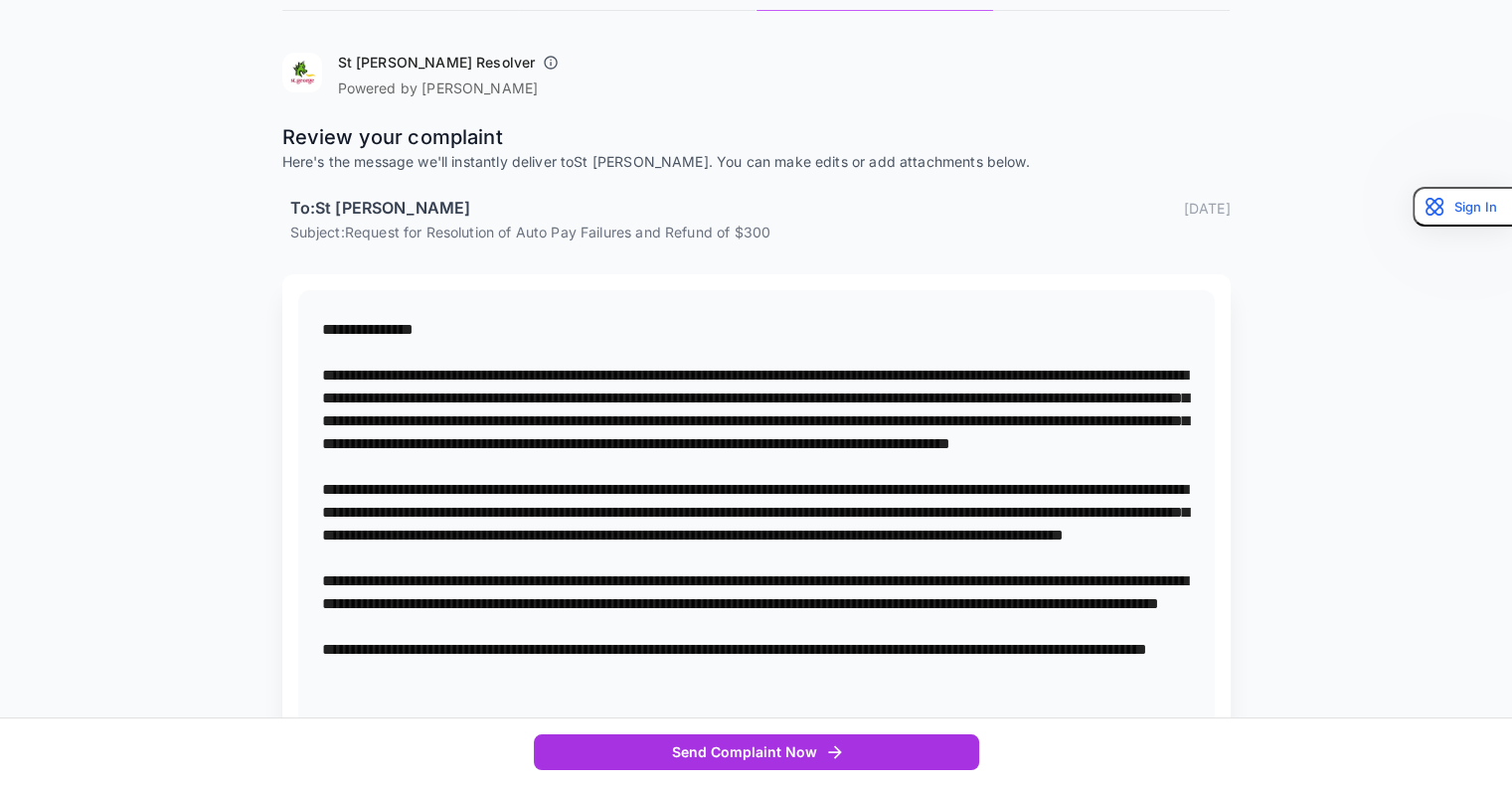 scroll, scrollTop: 147, scrollLeft: 0, axis: vertical 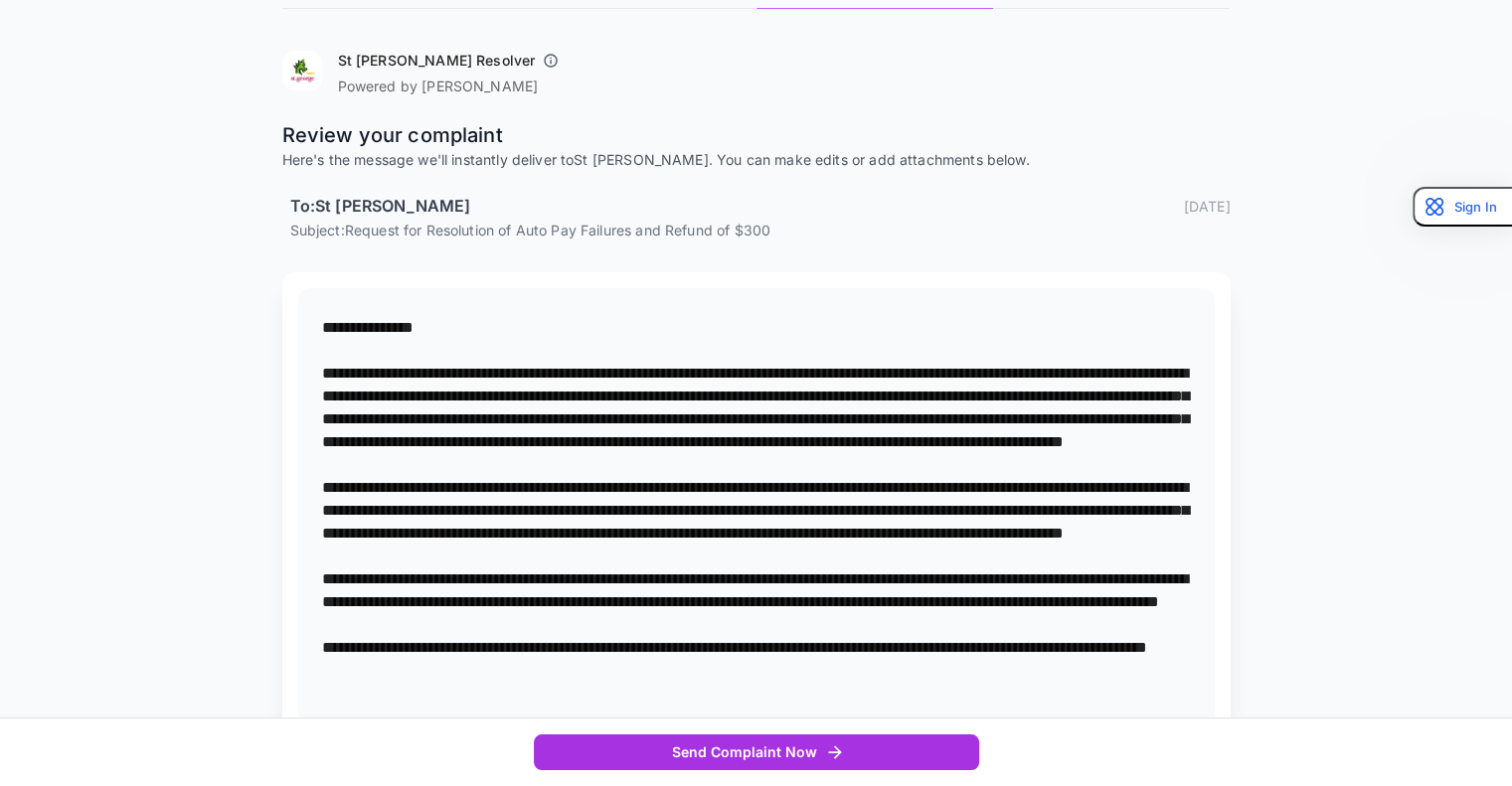 click at bounding box center (756, 555) 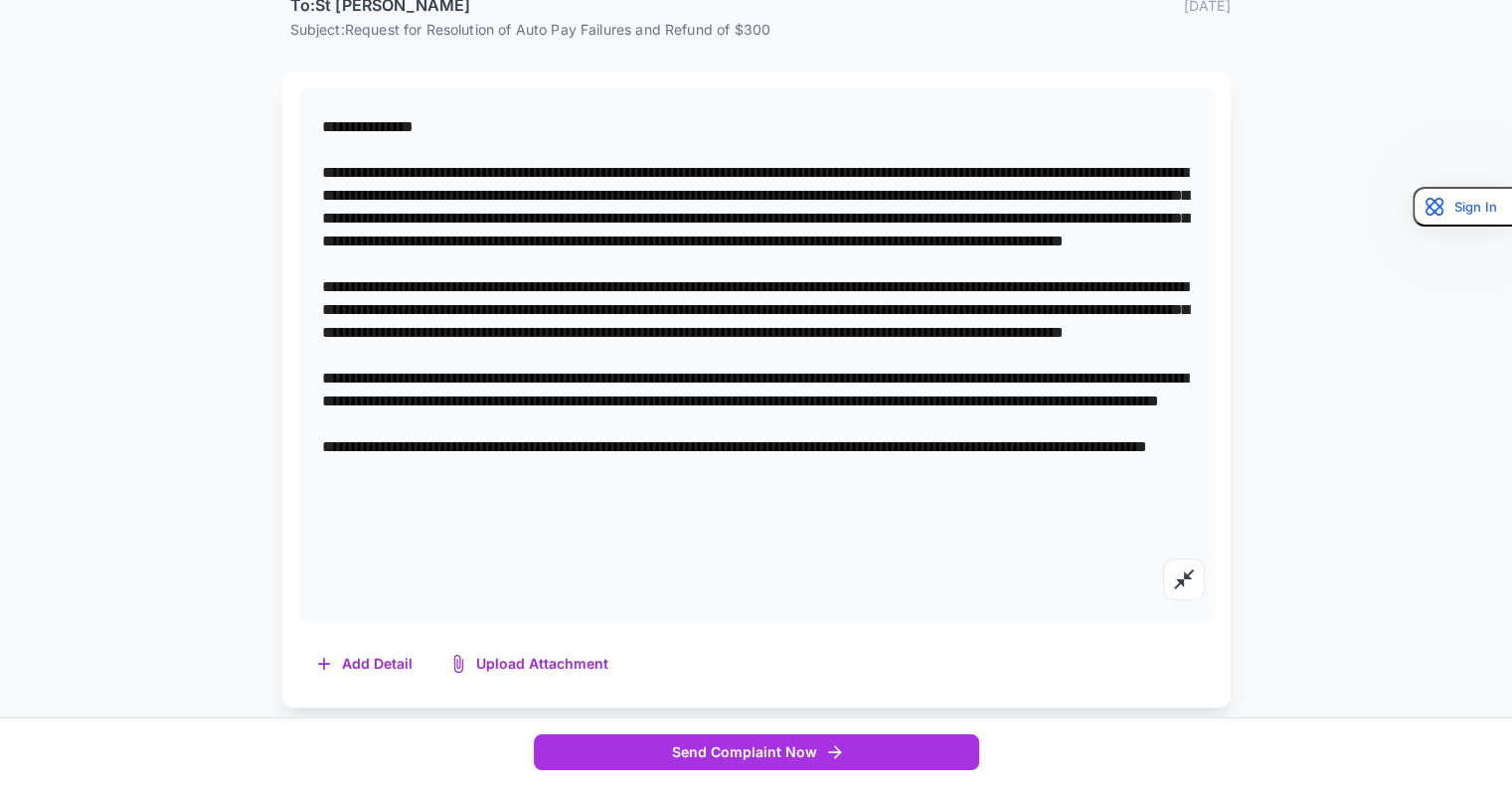 scroll, scrollTop: 347, scrollLeft: 0, axis: vertical 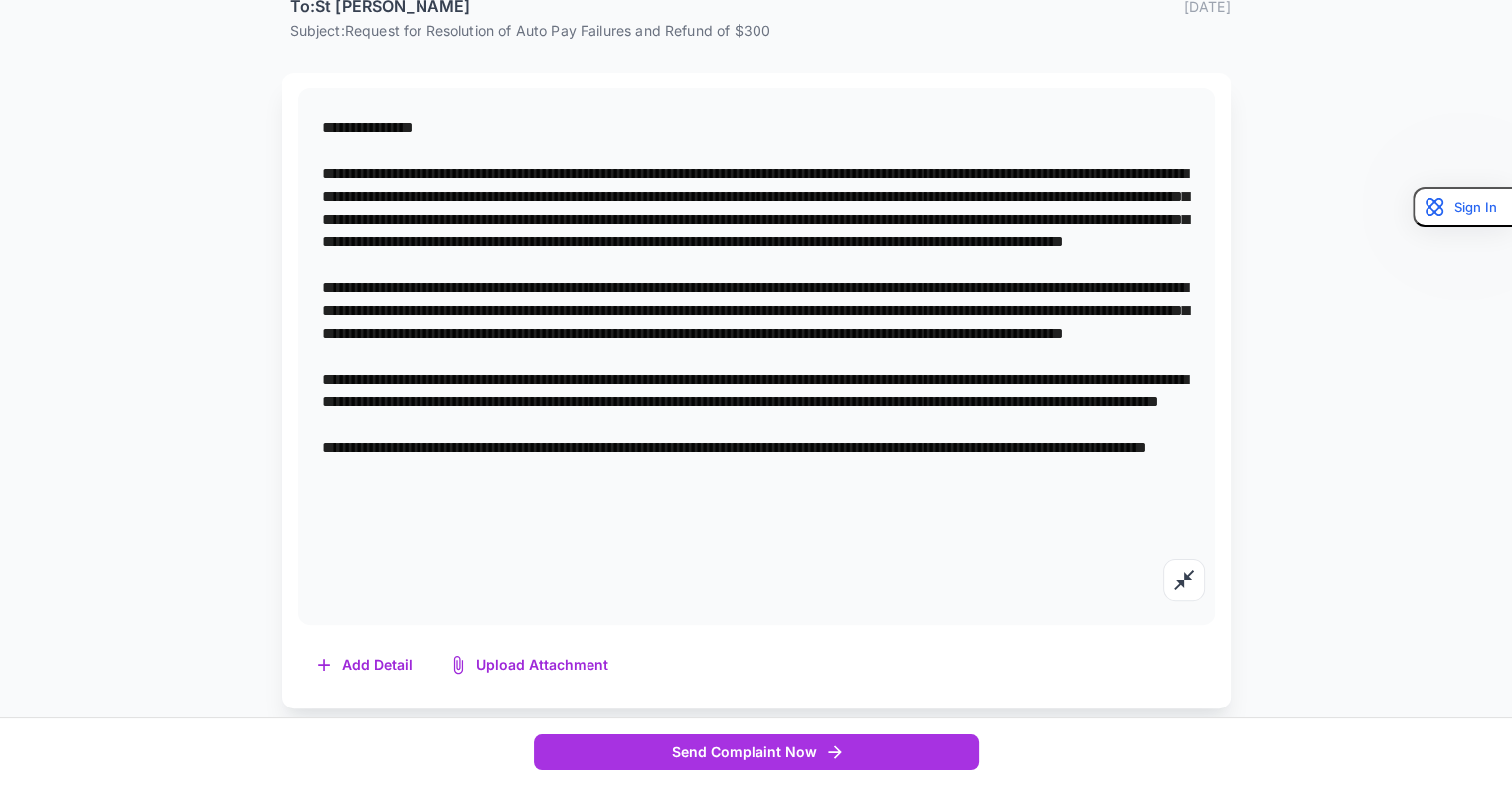 click at bounding box center [756, 356] 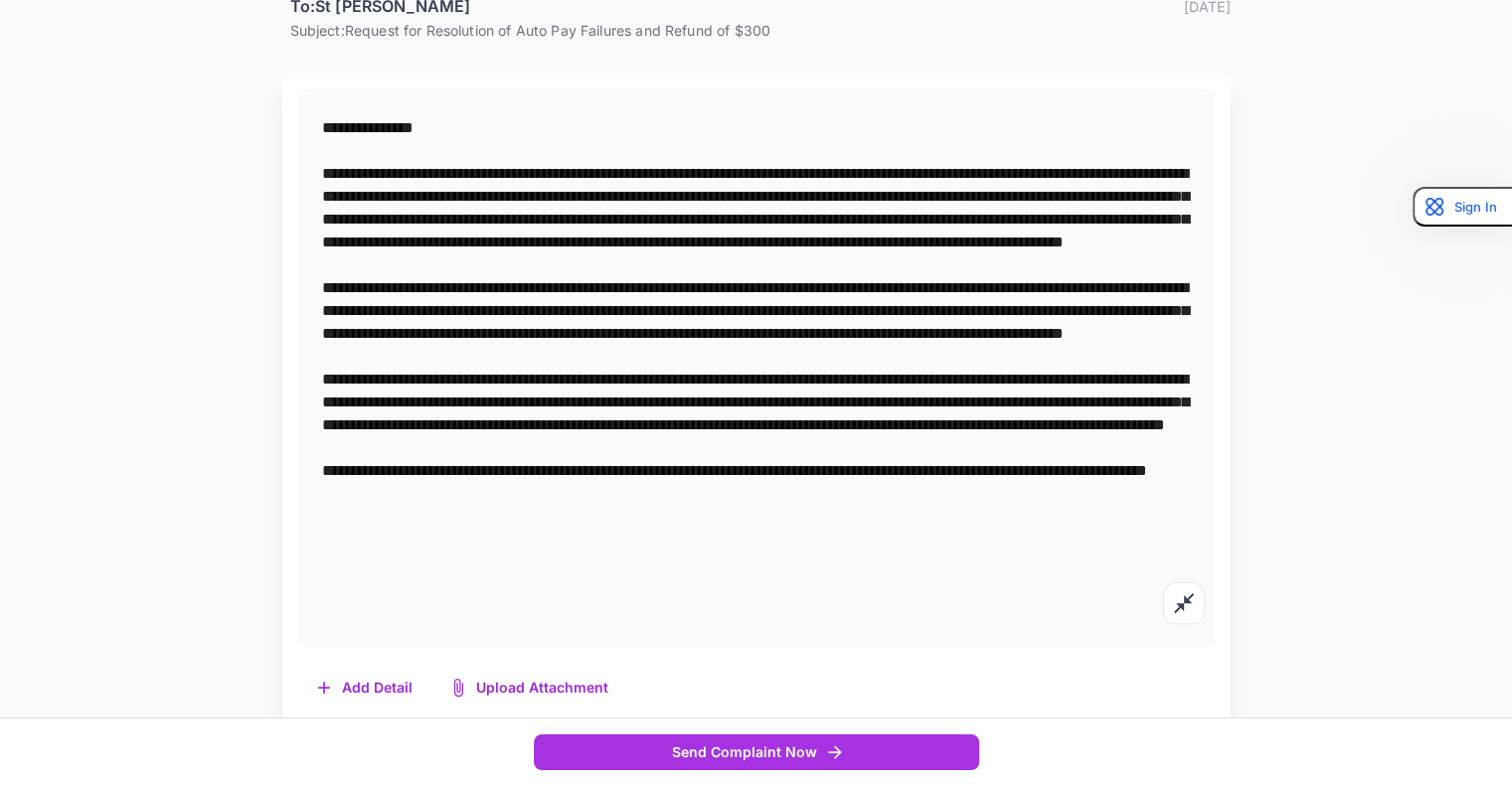scroll, scrollTop: 370, scrollLeft: 0, axis: vertical 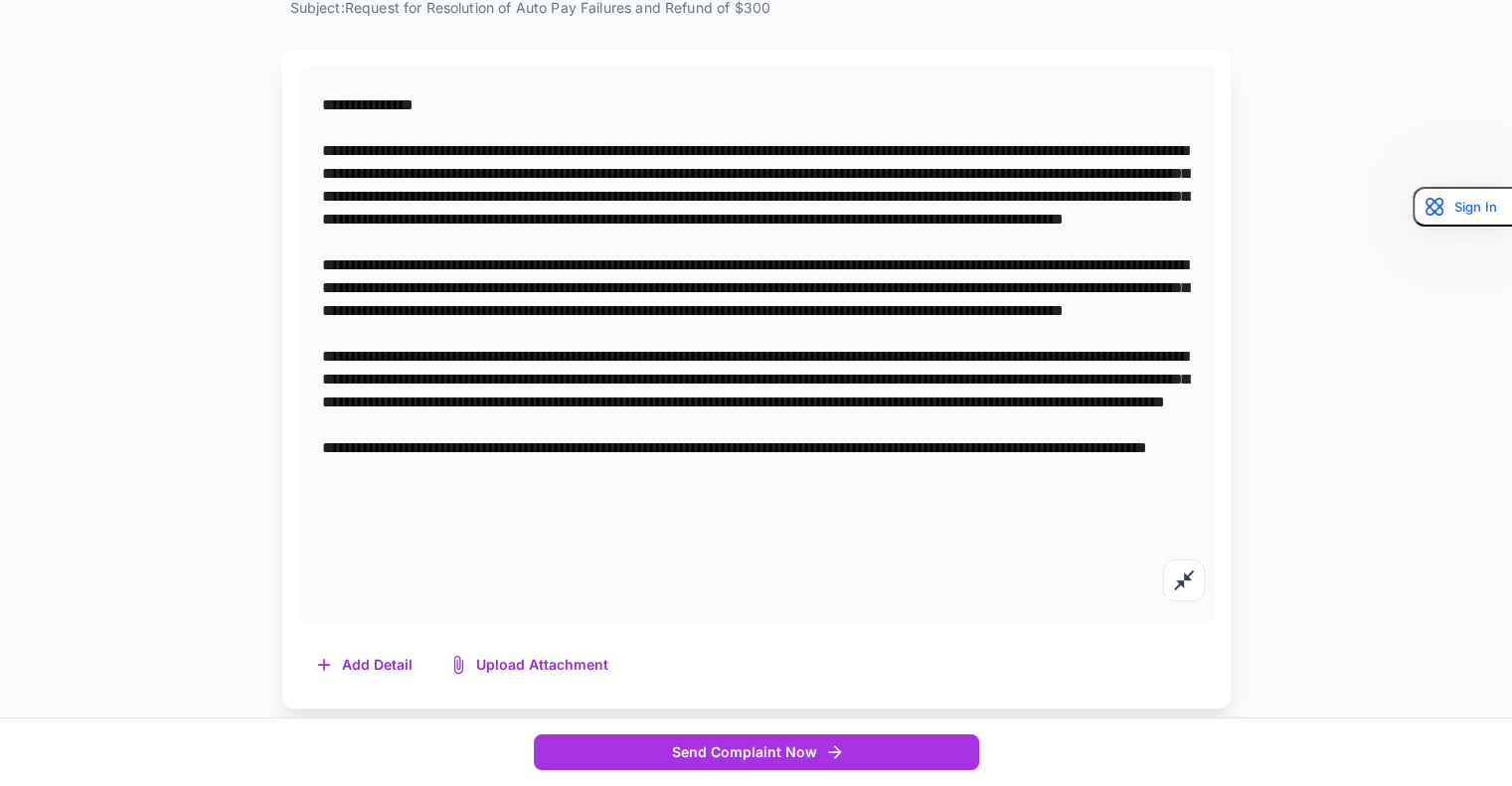 drag, startPoint x: 763, startPoint y: 468, endPoint x: 1100, endPoint y: 468, distance: 337 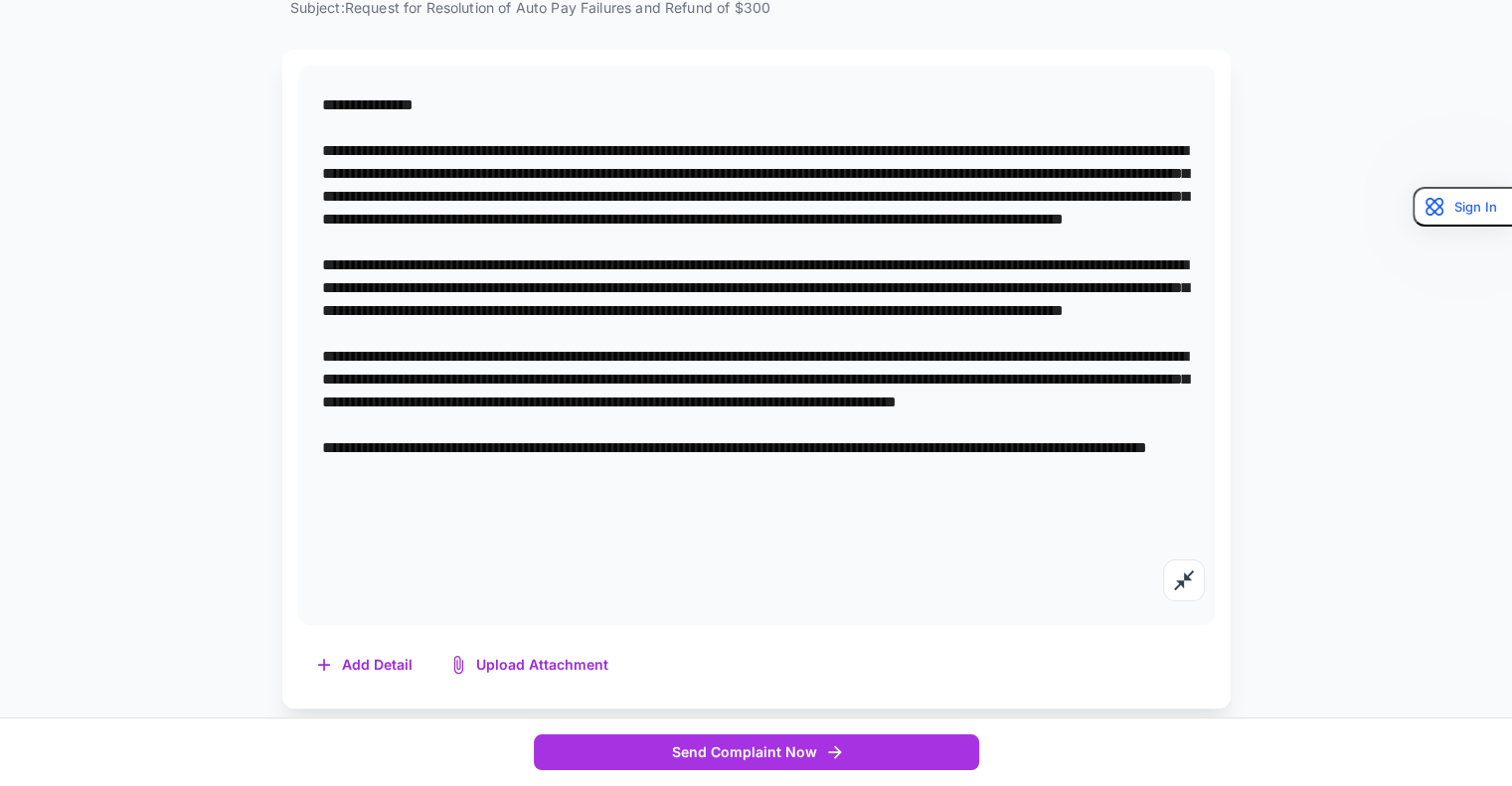 drag, startPoint x: 928, startPoint y: 535, endPoint x: 1015, endPoint y: 539, distance: 87.0919 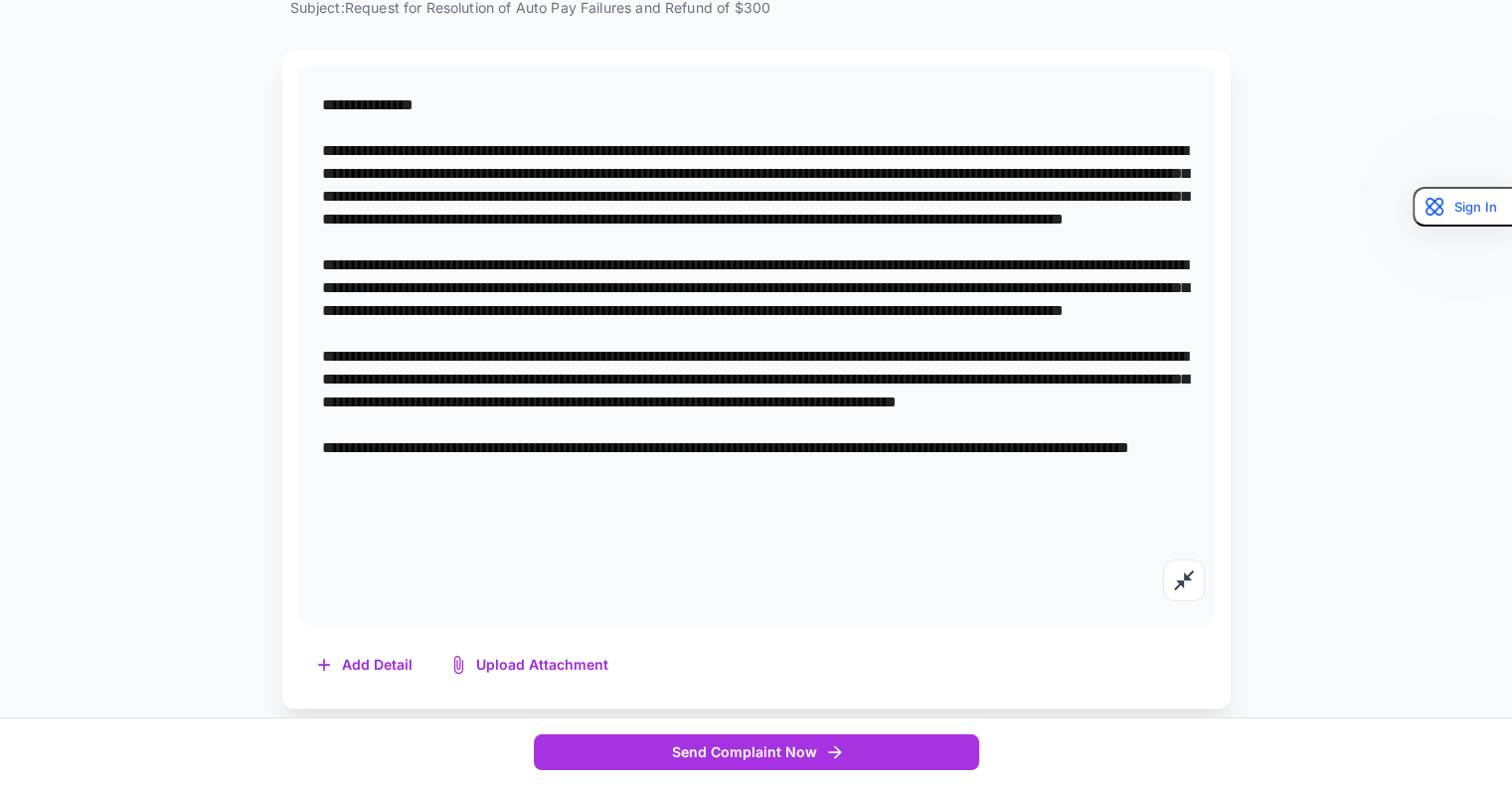 click at bounding box center [756, 345] 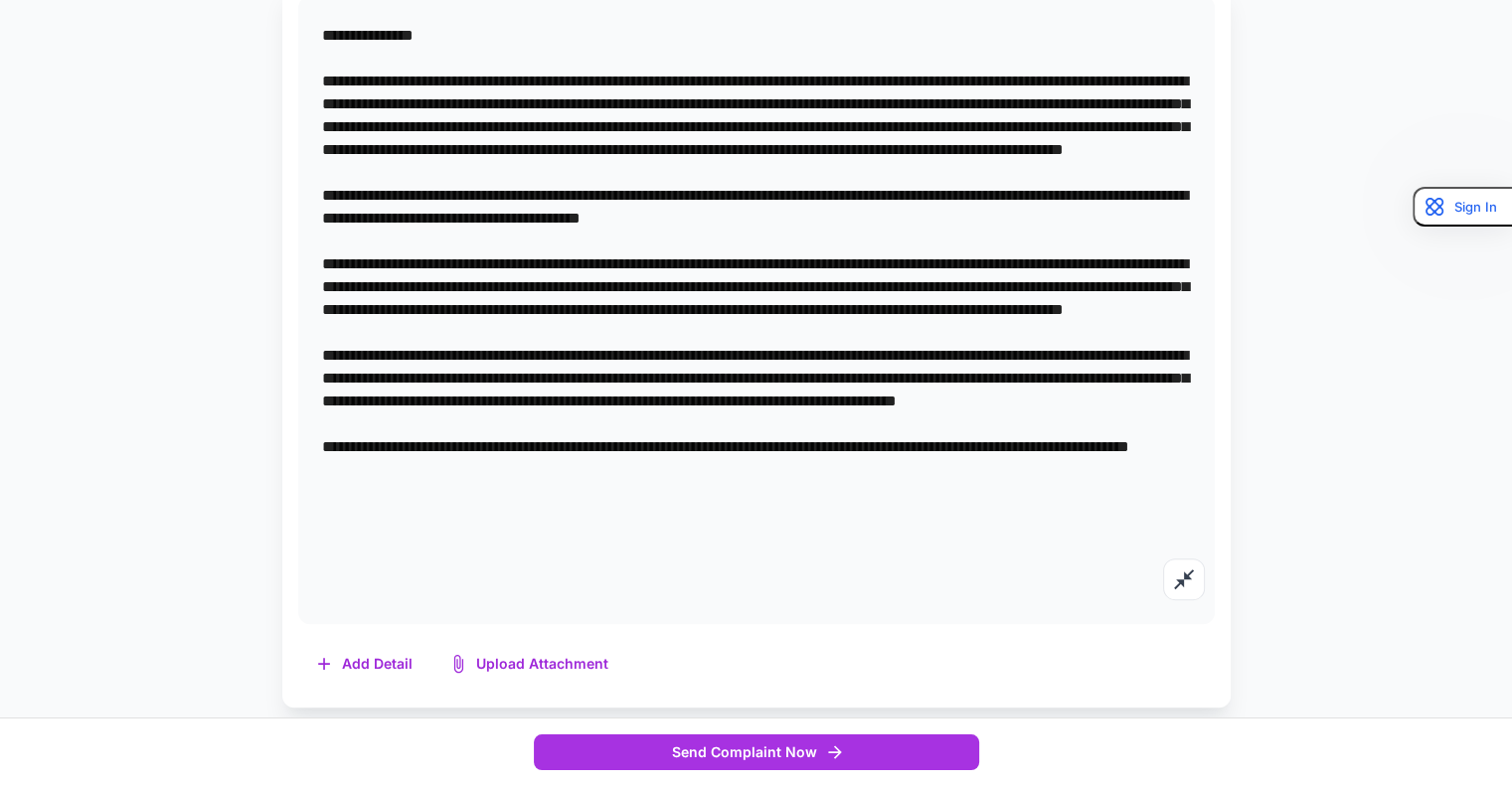 scroll, scrollTop: 435, scrollLeft: 0, axis: vertical 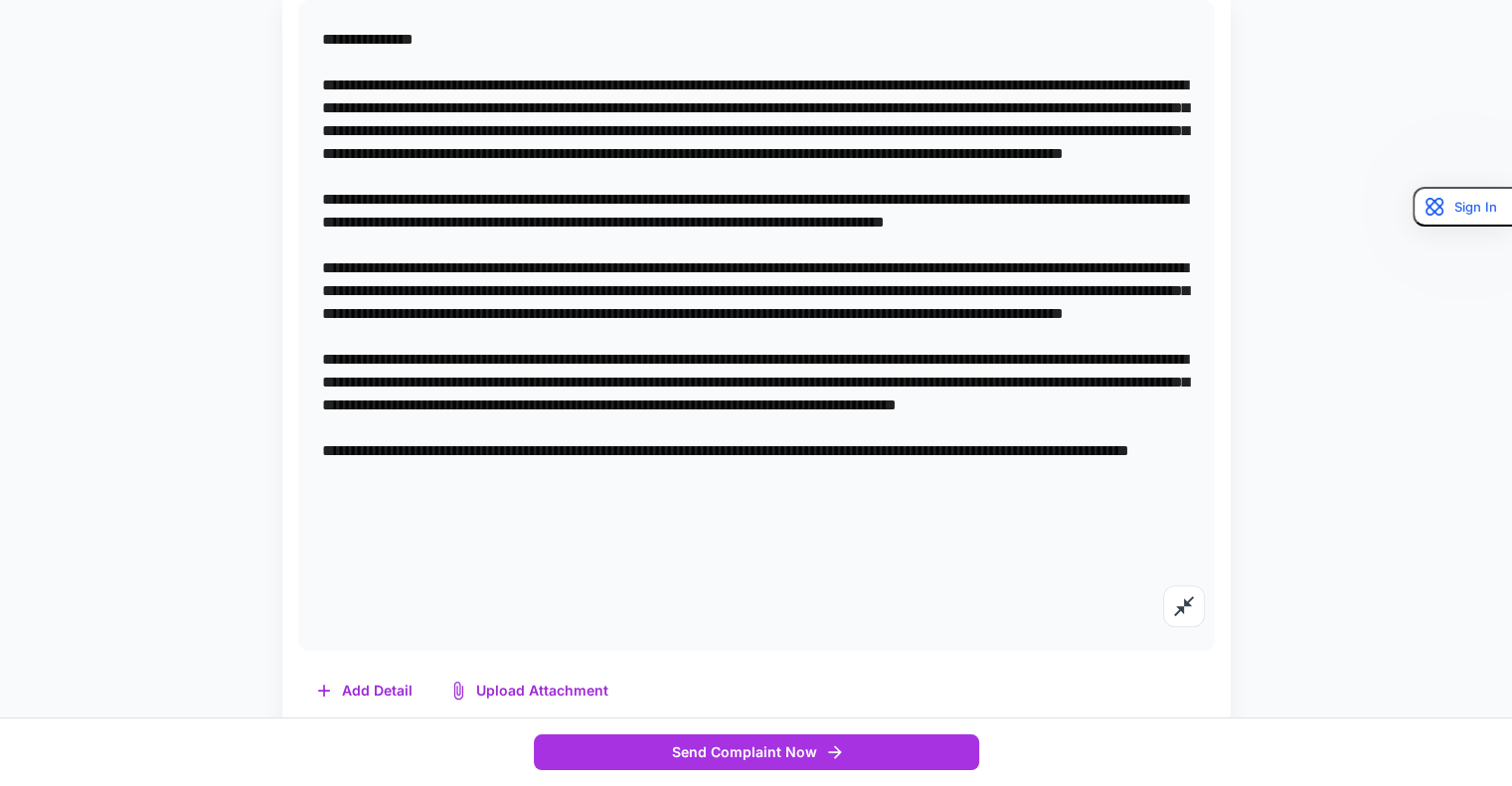 click at bounding box center [756, 325] 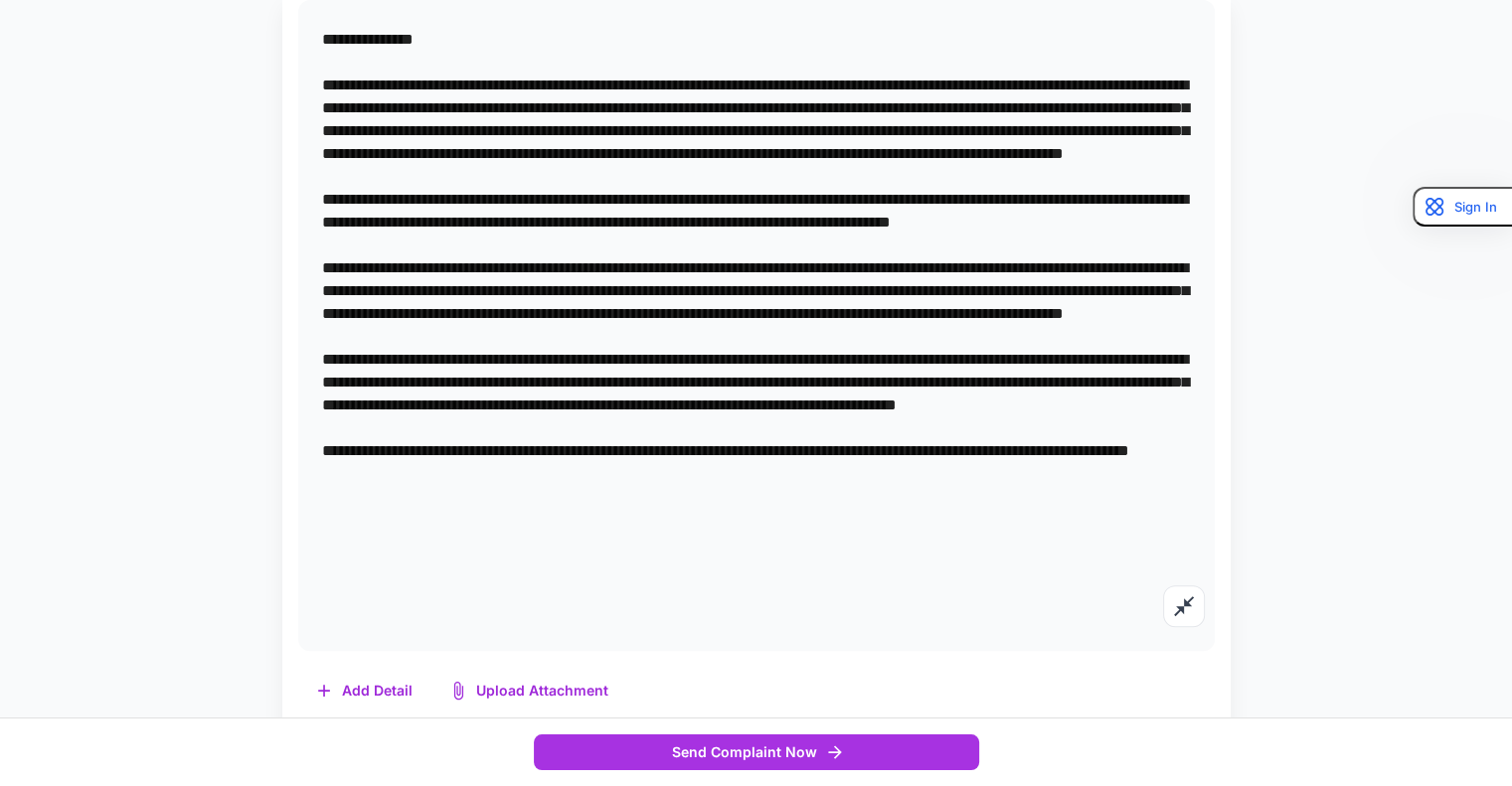 click at bounding box center (756, 325) 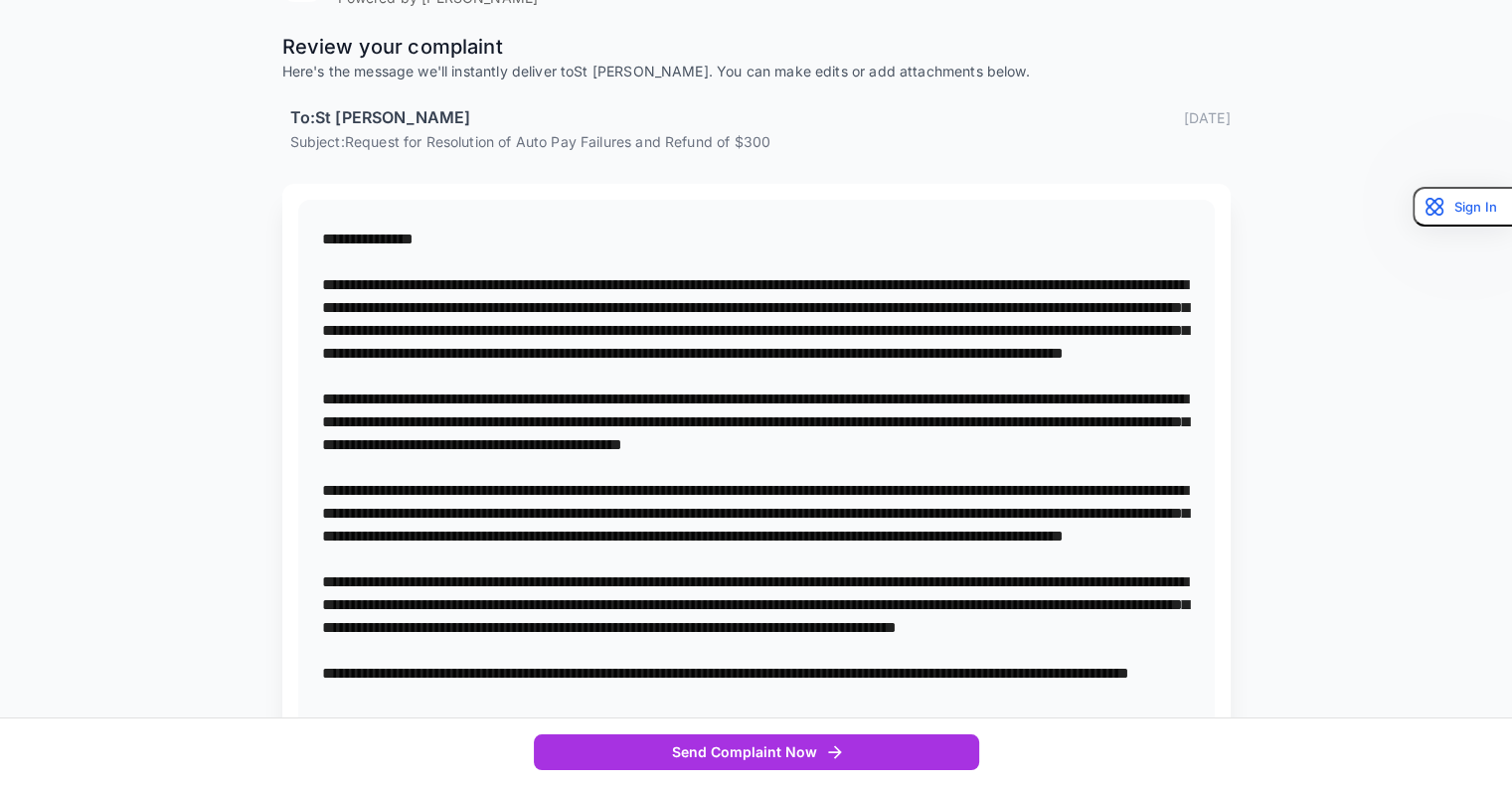 scroll, scrollTop: 461, scrollLeft: 0, axis: vertical 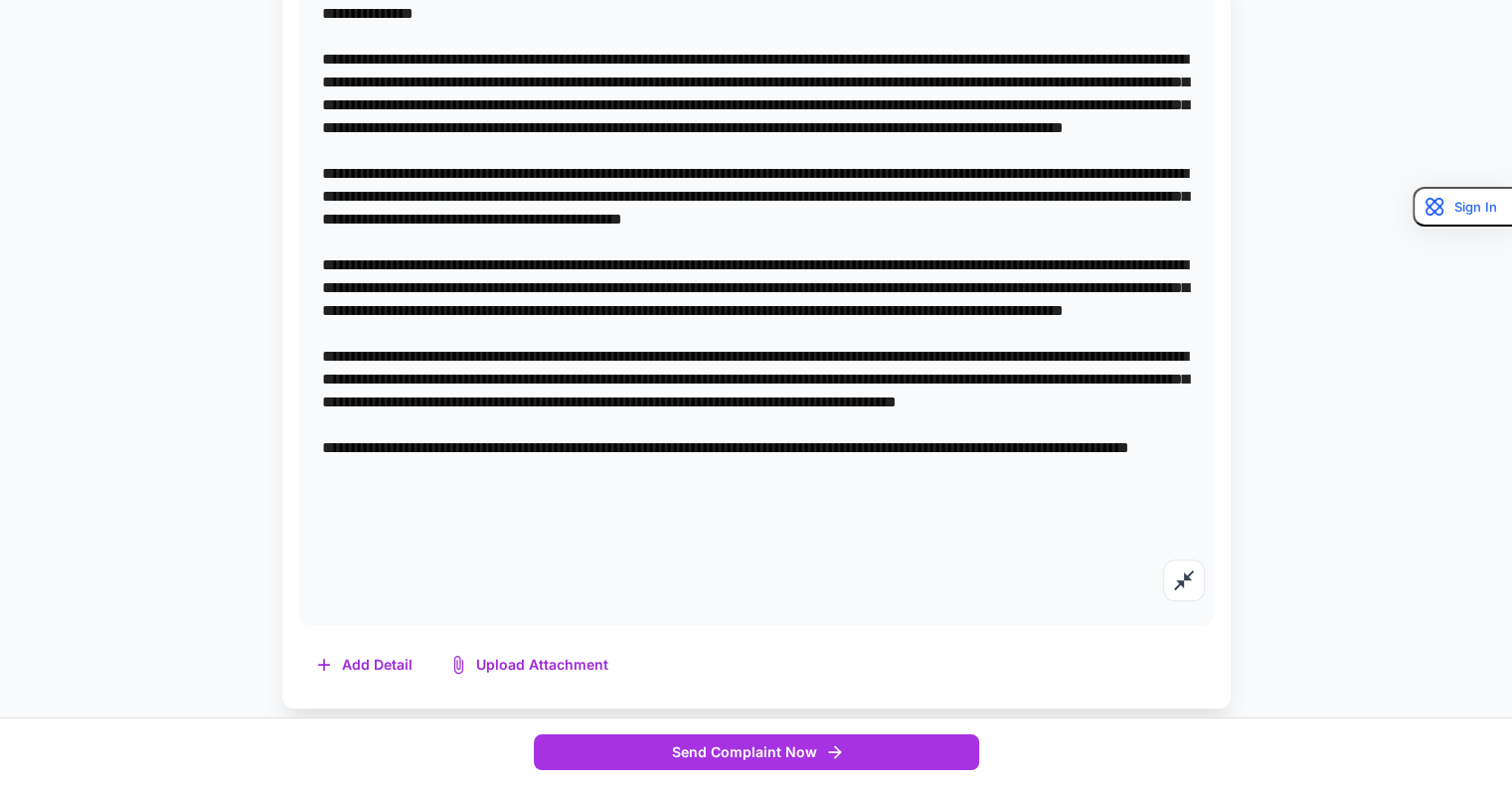 click at bounding box center [756, 299] 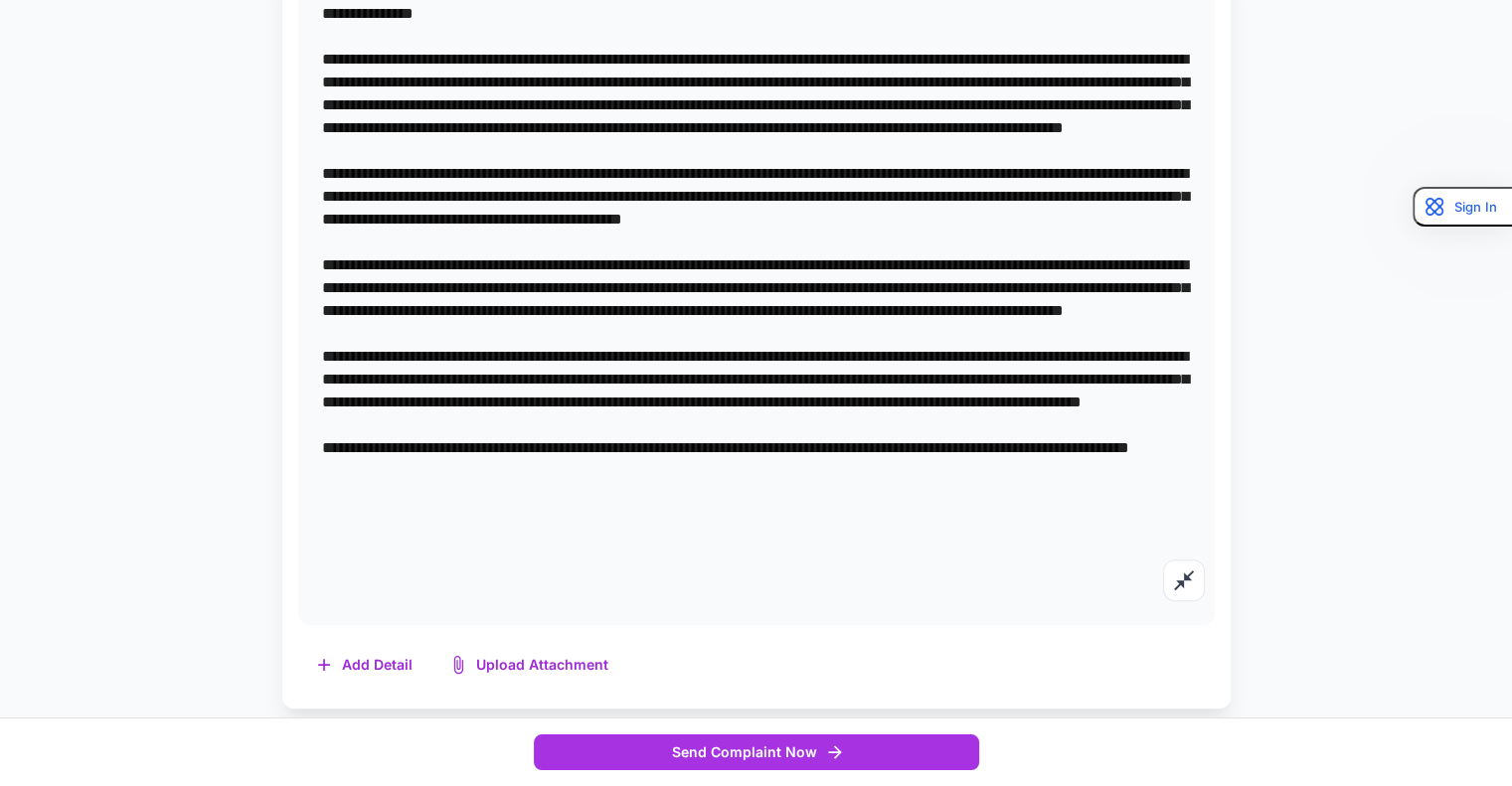drag, startPoint x: 714, startPoint y: 468, endPoint x: 983, endPoint y: 469, distance: 269.00186 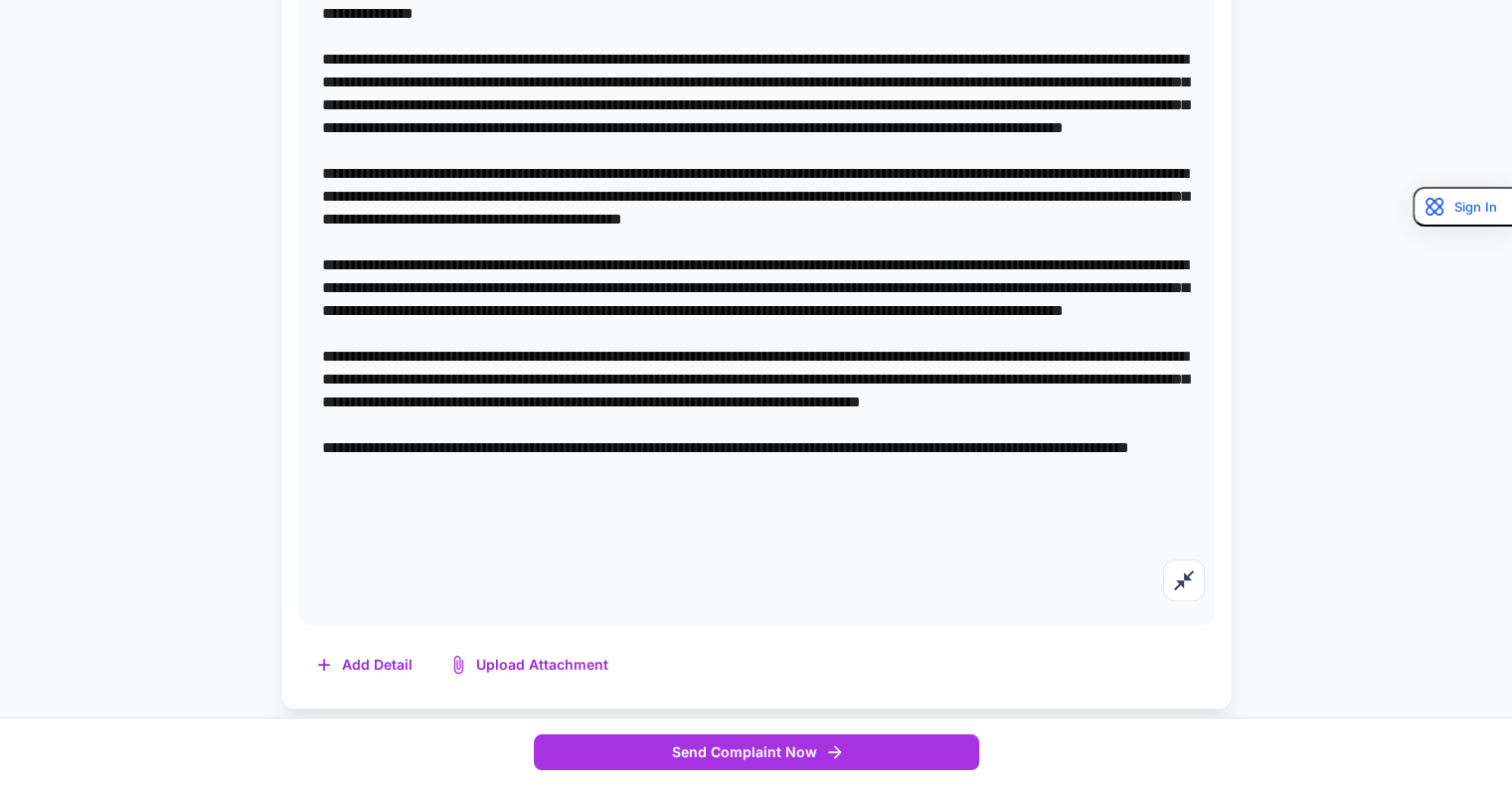 click at bounding box center (756, 299) 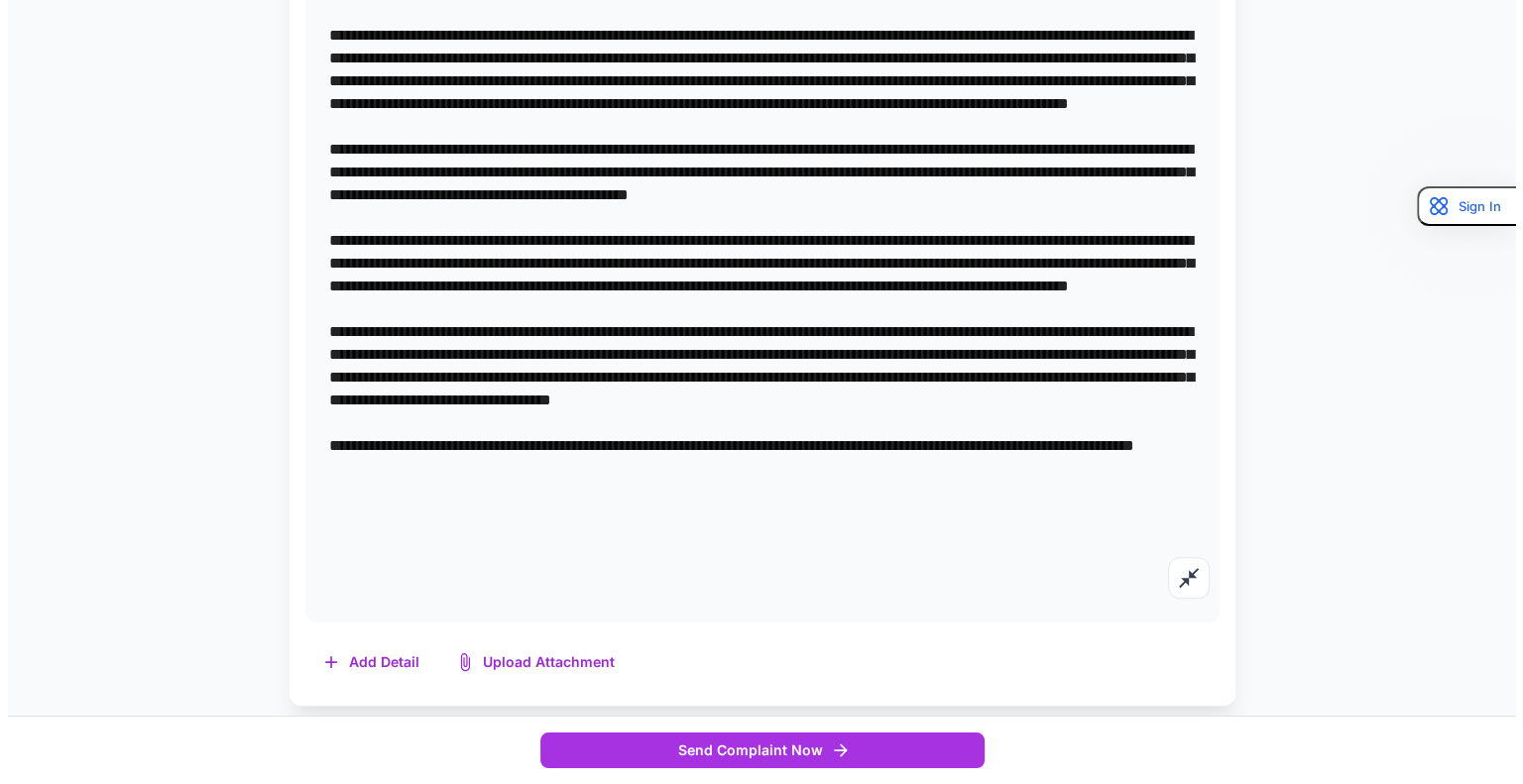 scroll, scrollTop: 483, scrollLeft: 0, axis: vertical 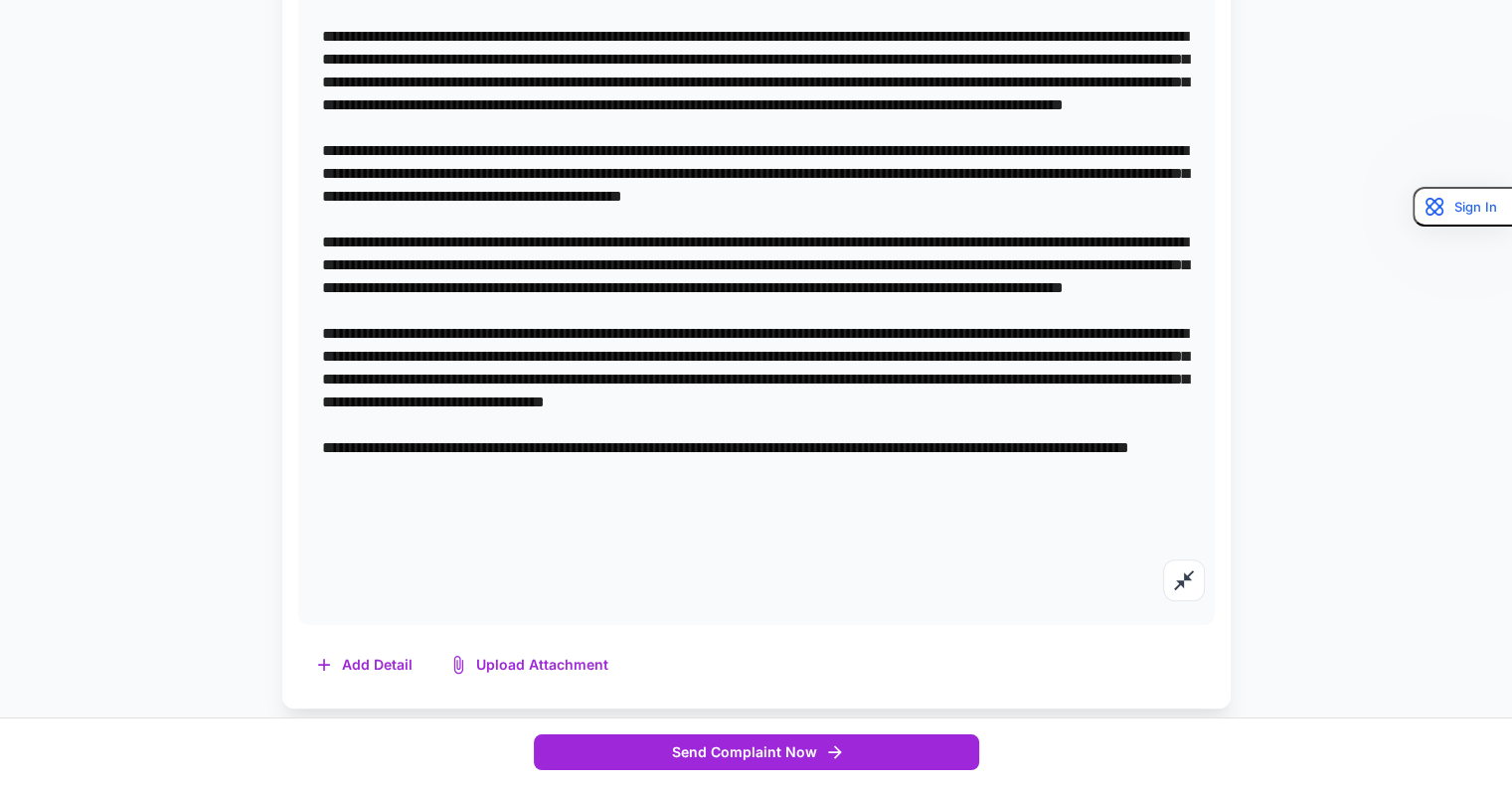 type on "**********" 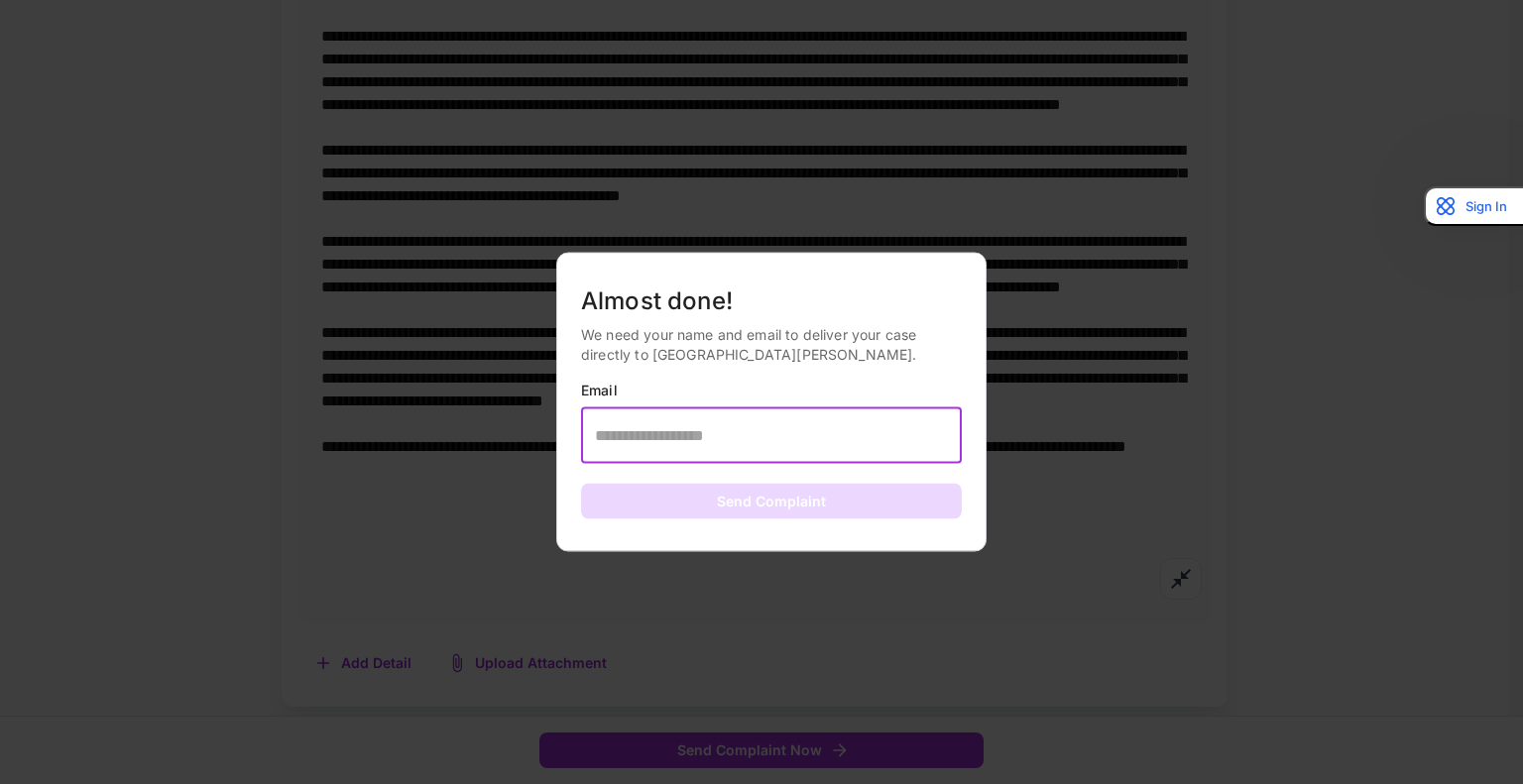 click at bounding box center [771, 435] 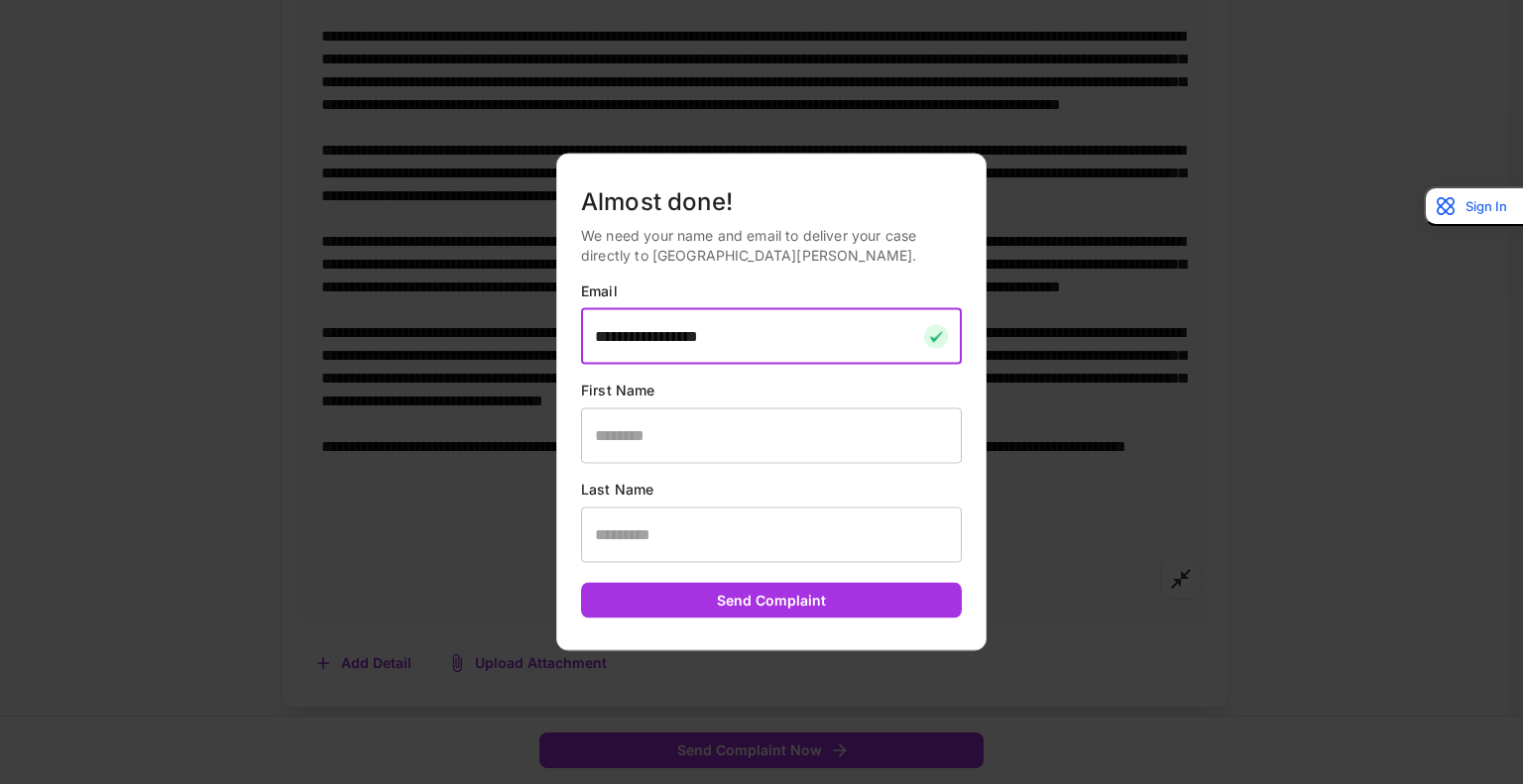 type on "**********" 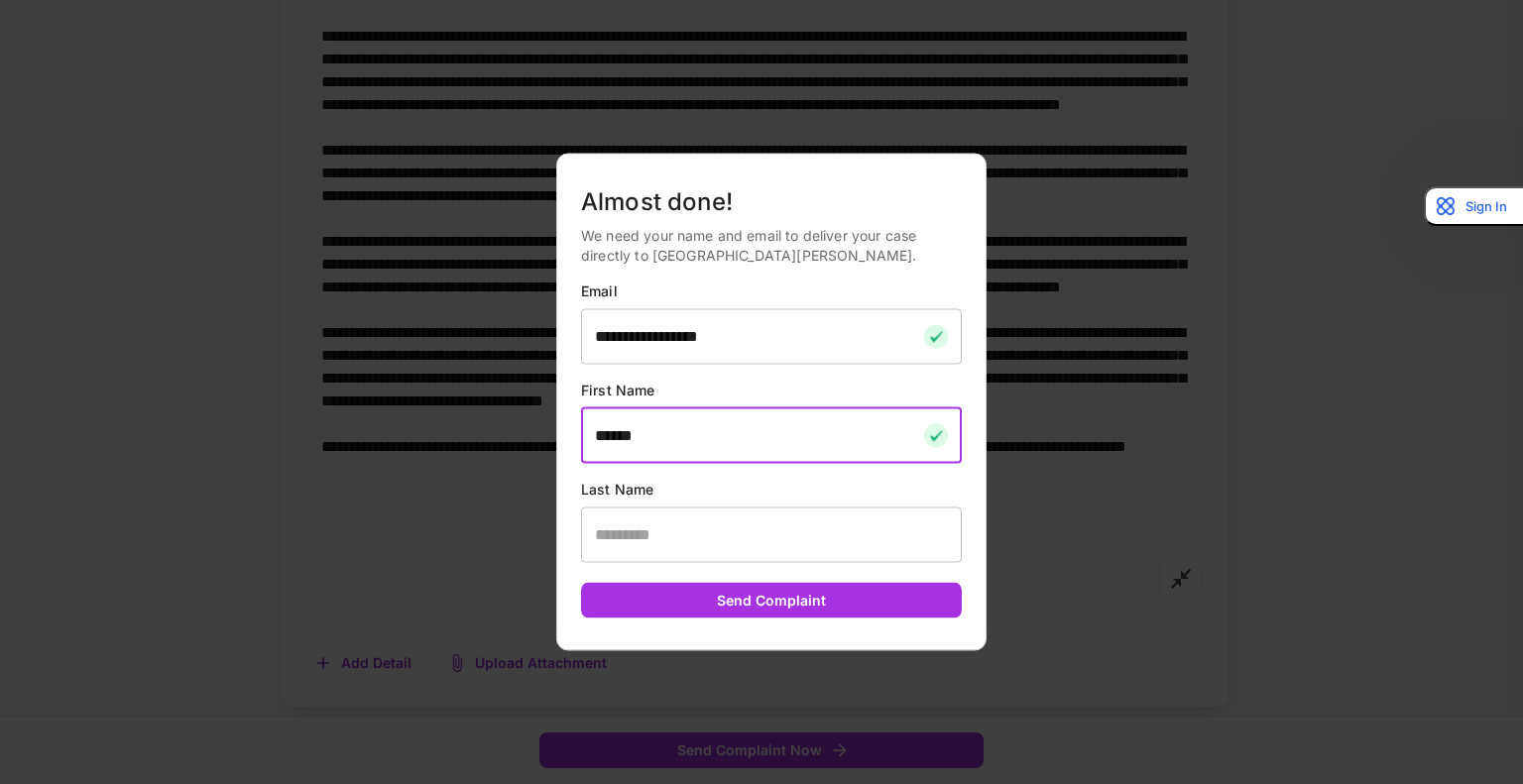 type on "******" 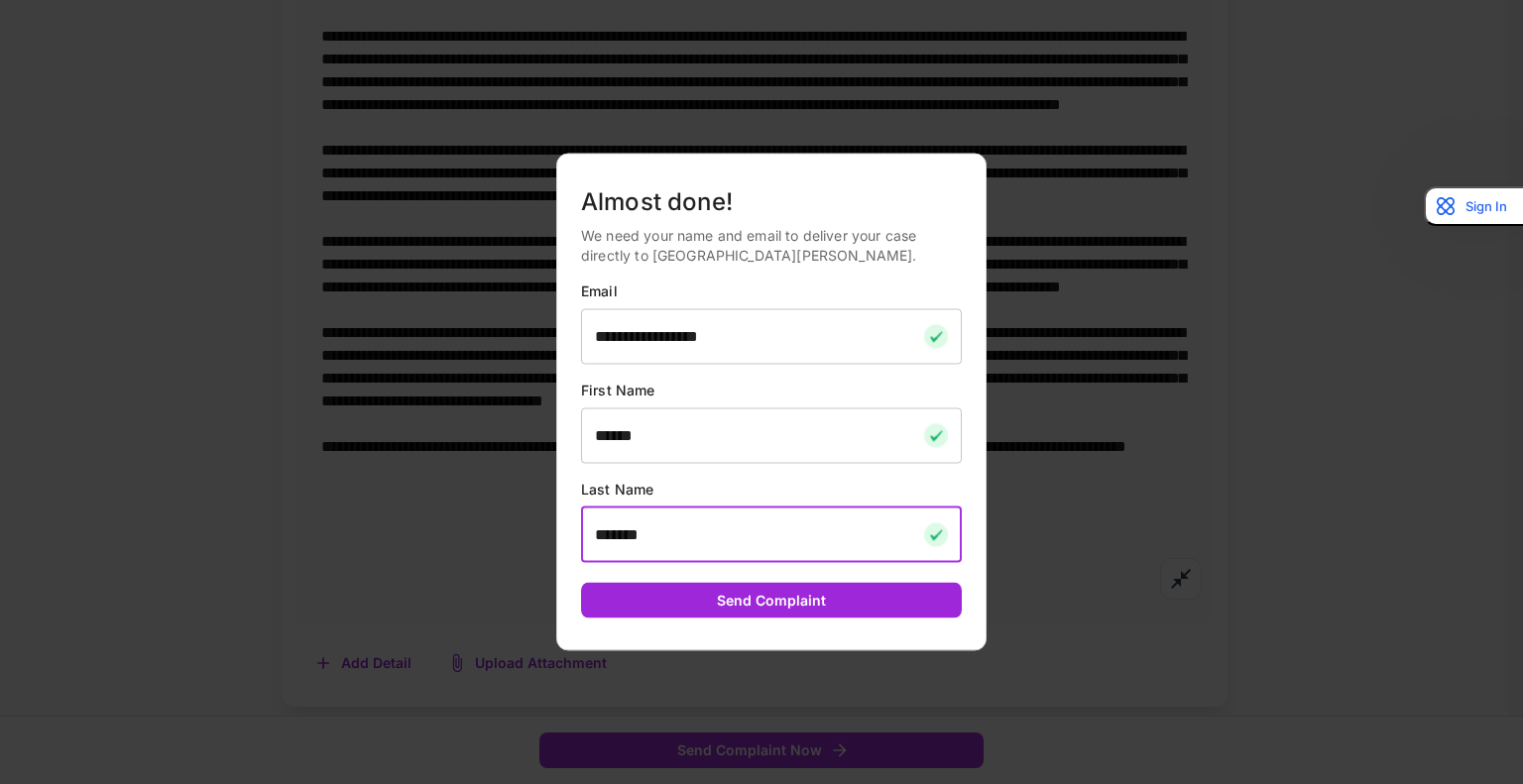 type on "*******" 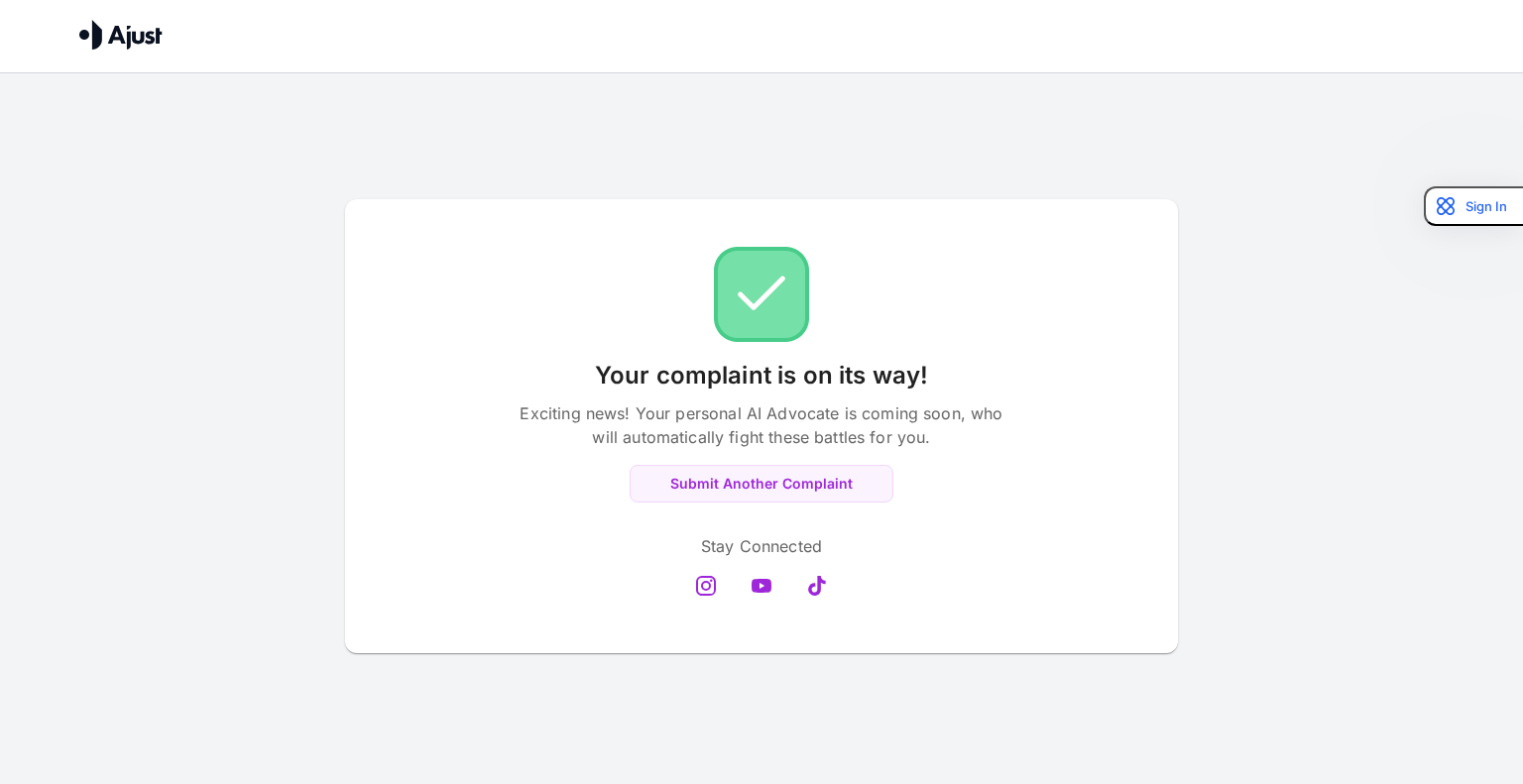 scroll, scrollTop: 0, scrollLeft: 0, axis: both 